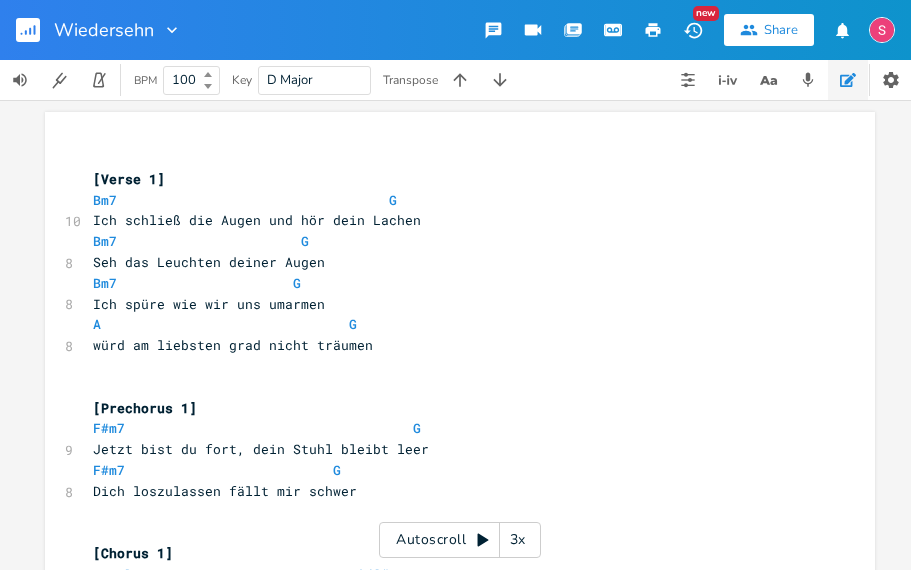 scroll, scrollTop: 0, scrollLeft: 0, axis: both 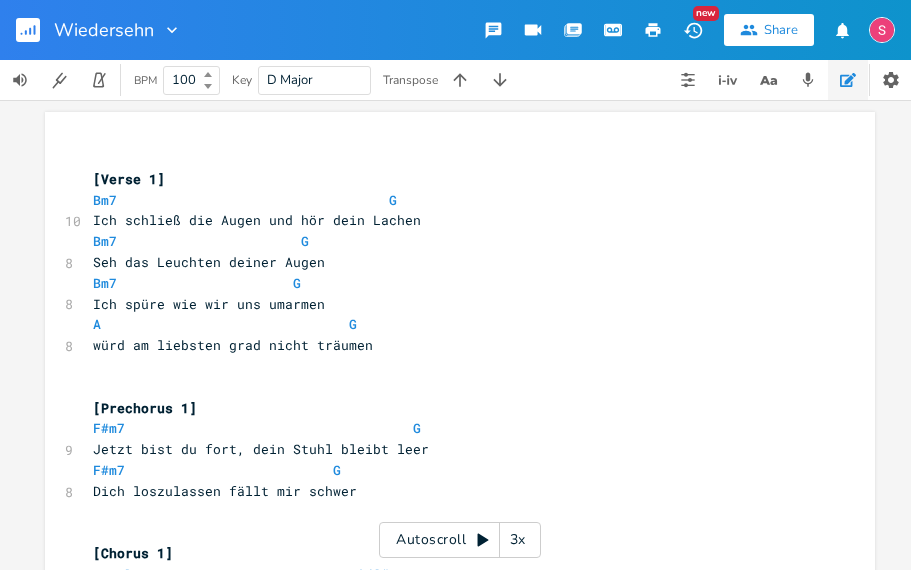 click on "Bm7                                    G" at bounding box center [450, 200] 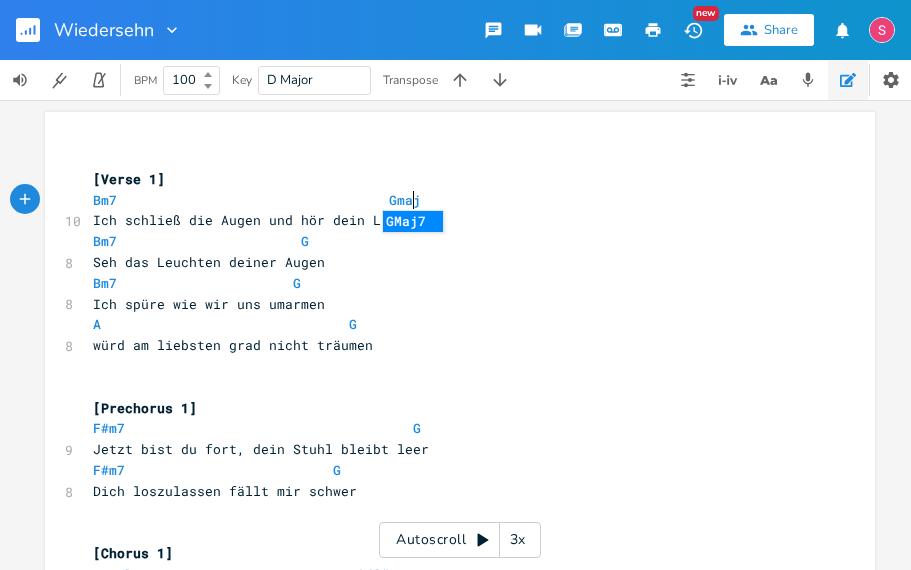 scroll, scrollTop: 7, scrollLeft: 35, axis: both 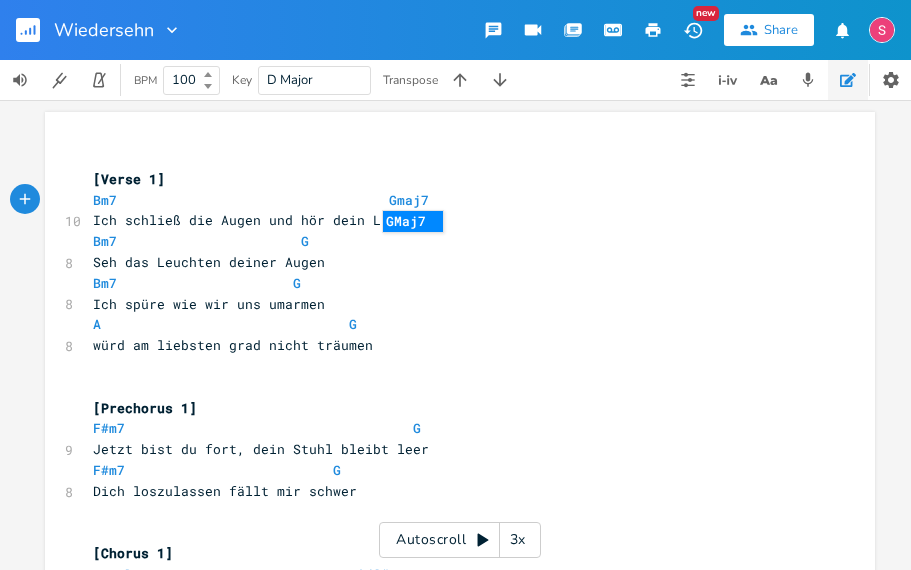 type on "maj7" 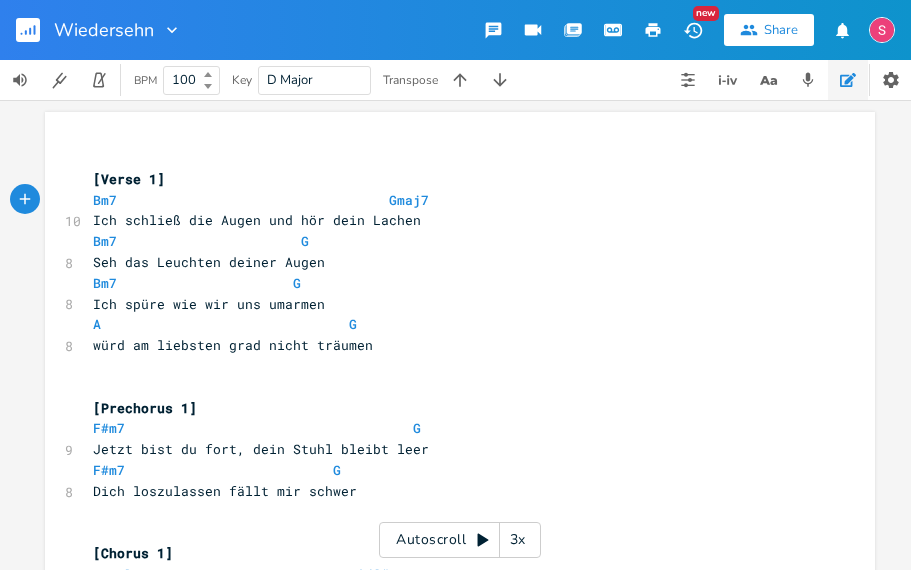 scroll, scrollTop: 7, scrollLeft: 0, axis: vertical 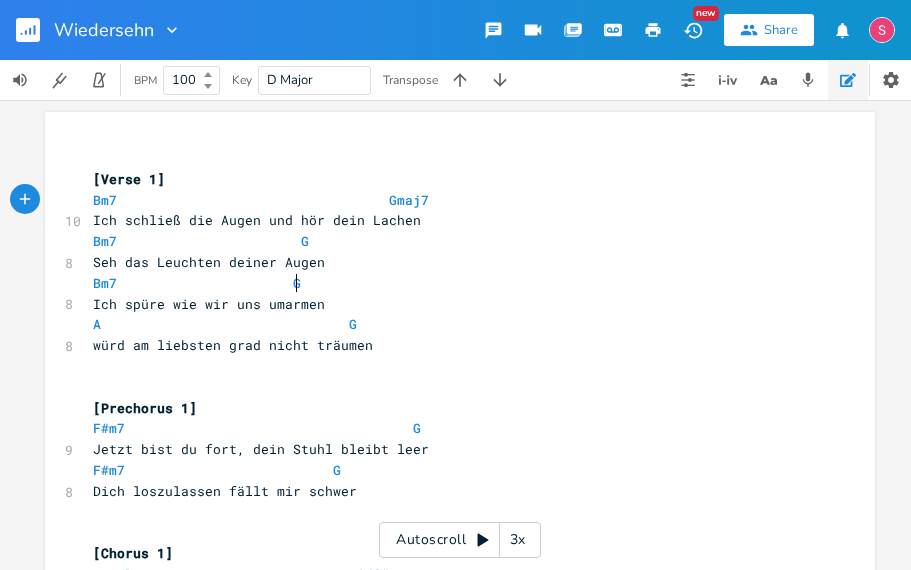 click on "Bm7                        G" at bounding box center (450, 283) 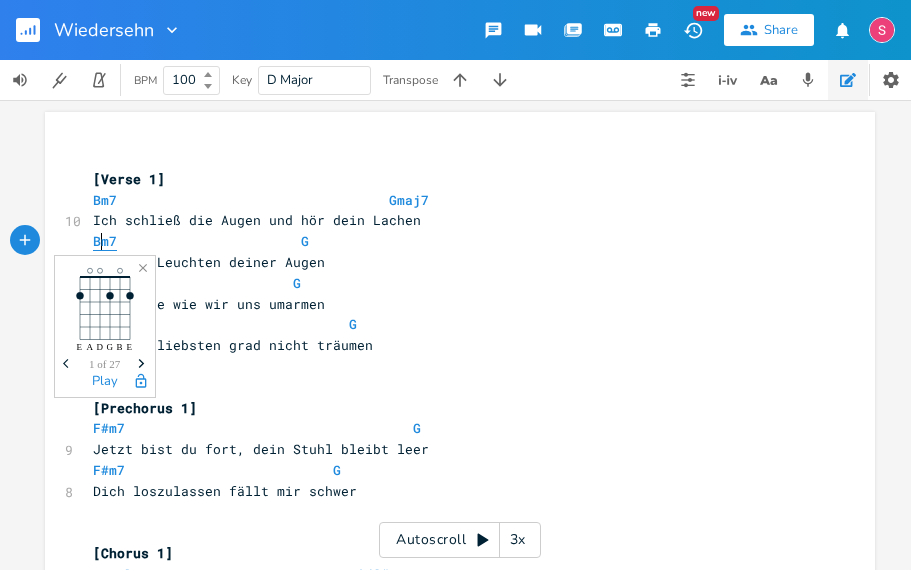click on "Bm7" at bounding box center [105, 241] 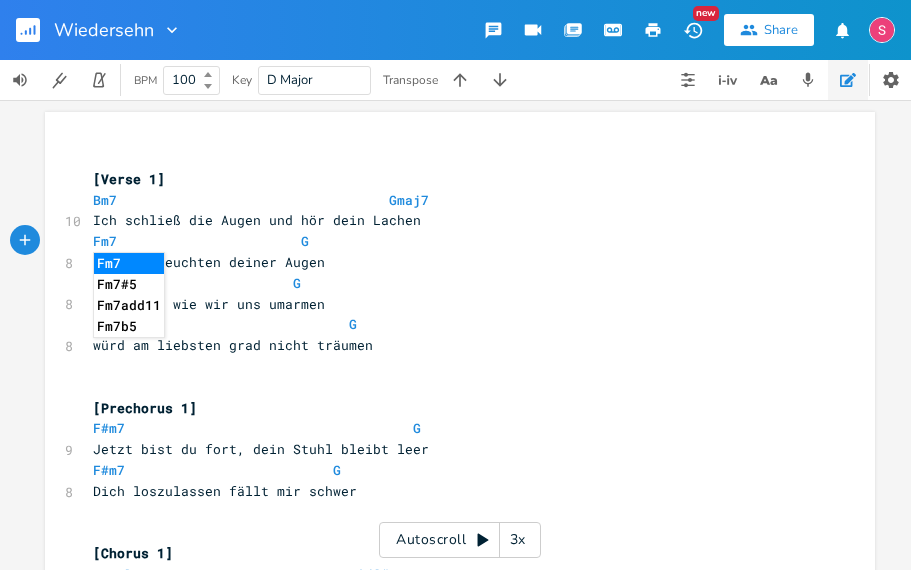 type on "F#" 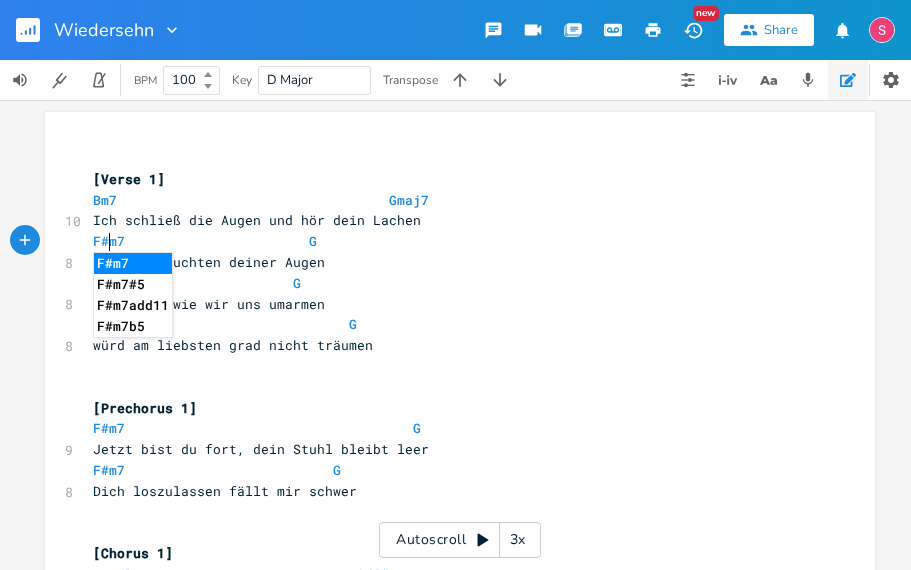 click on "Seh das Leuchten deiner Augen" at bounding box center [450, 262] 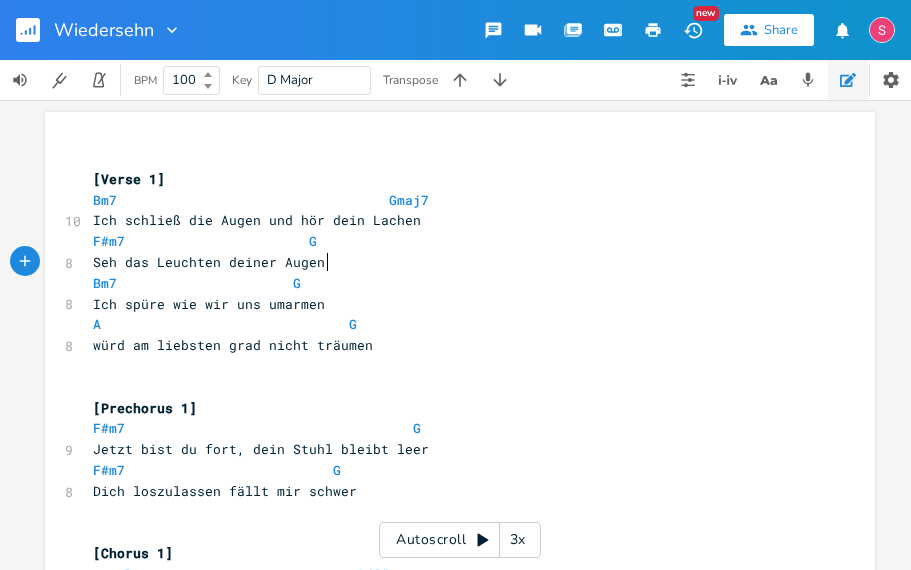 scroll, scrollTop: 7, scrollLeft: 0, axis: vertical 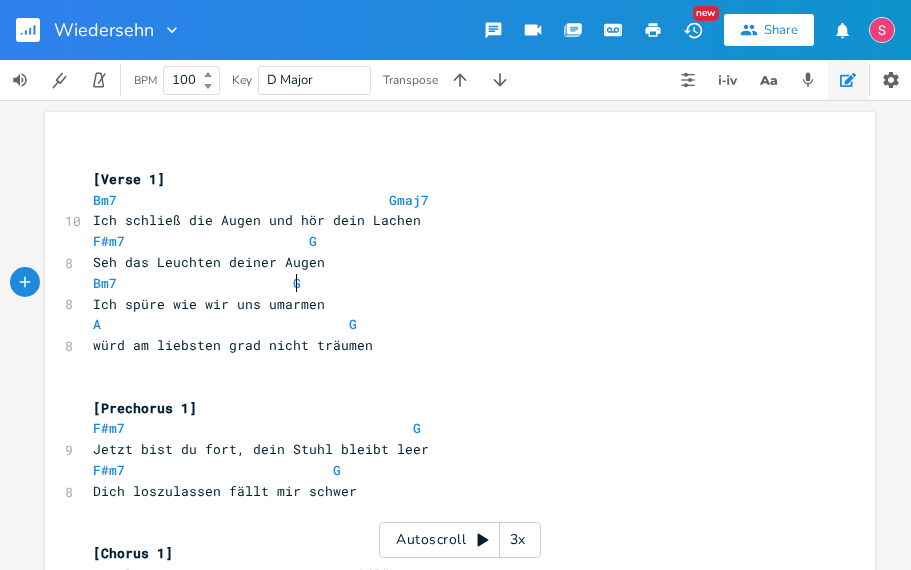 click on "Bm7                        G" at bounding box center (450, 283) 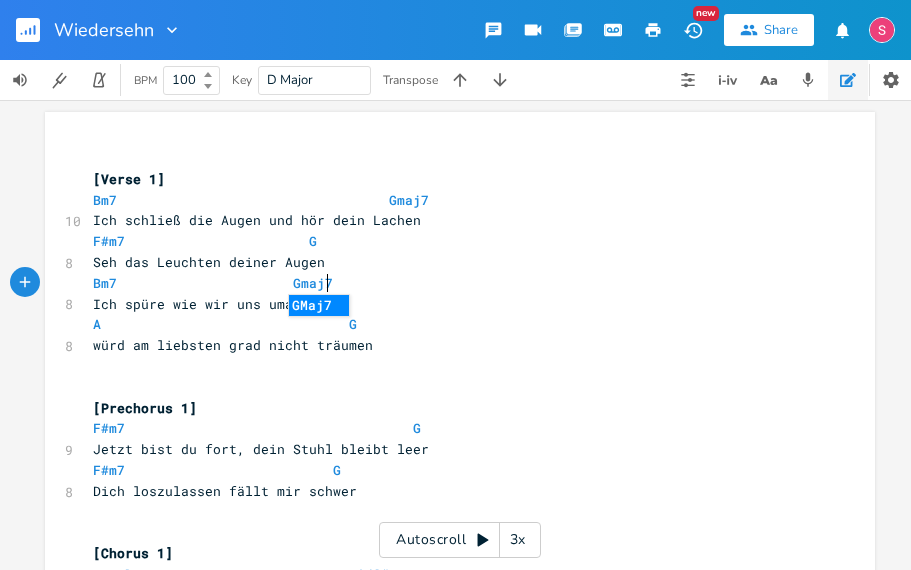 type on "maj7" 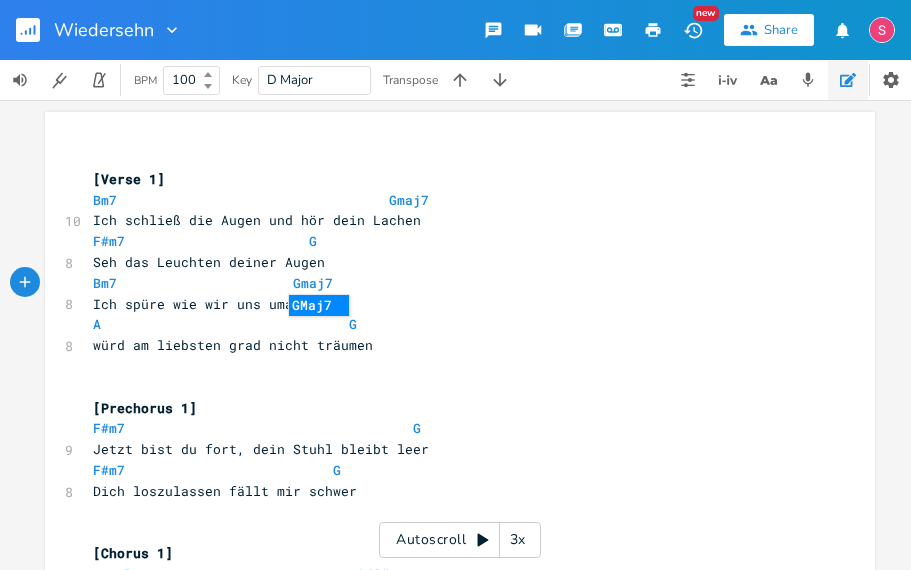 click on "Seh das Leuchten deiner Augen" at bounding box center (450, 262) 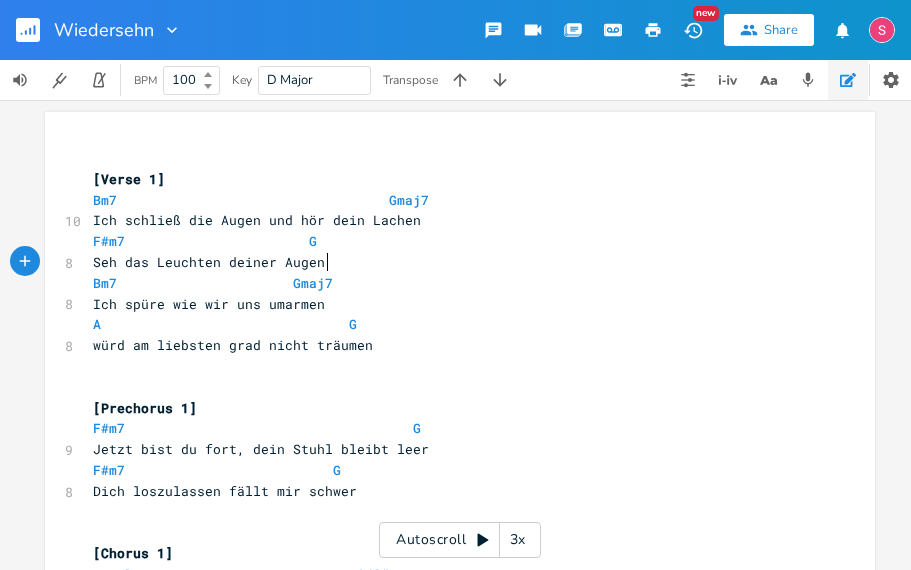 click on "A                                 G" at bounding box center (450, 324) 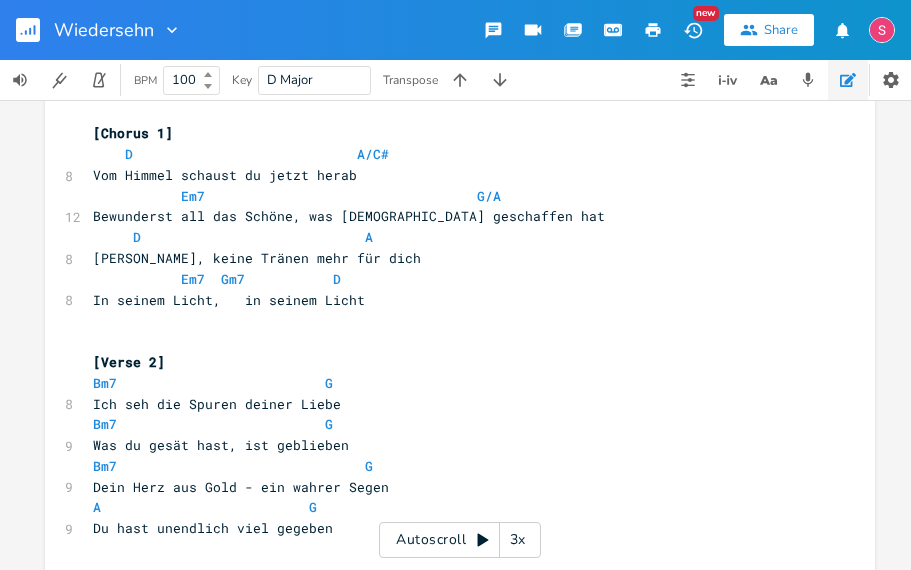 scroll, scrollTop: 428, scrollLeft: 0, axis: vertical 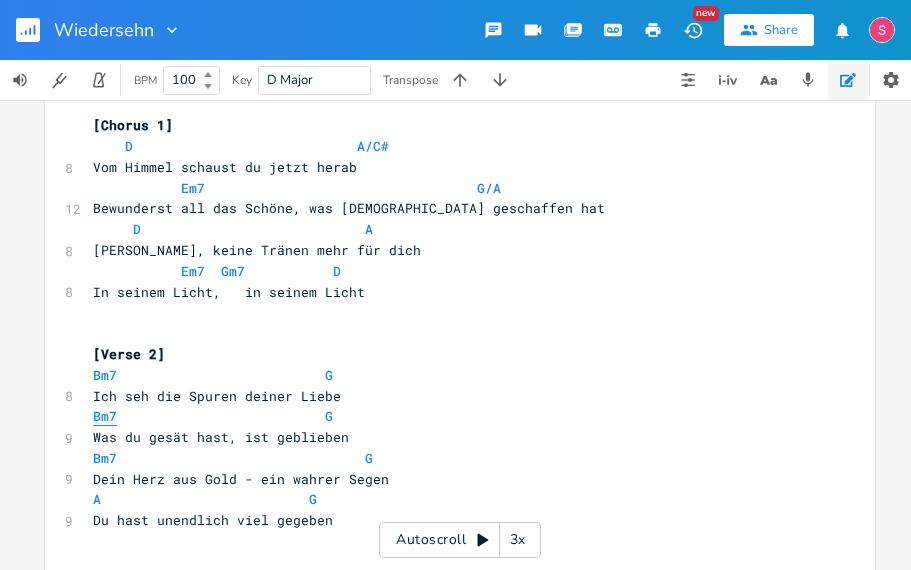 click on "Bm7" at bounding box center (105, 416) 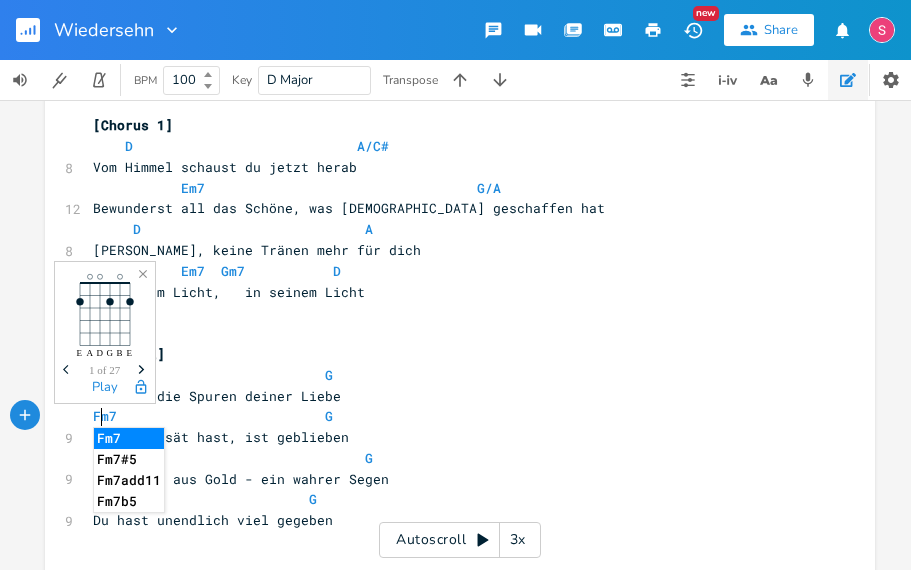 type on "F#" 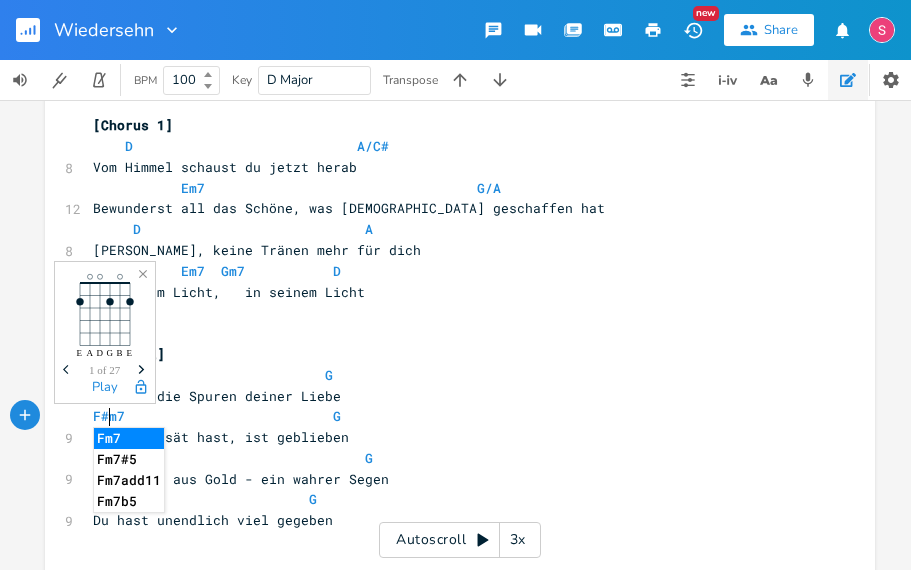 scroll, scrollTop: 7, scrollLeft: 18, axis: both 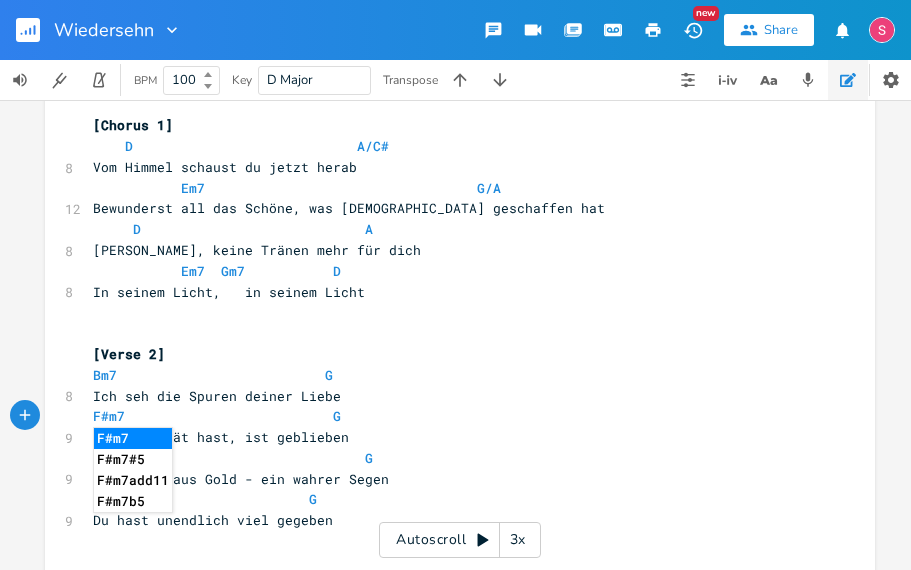 click on "F#m7                            G" at bounding box center [450, 416] 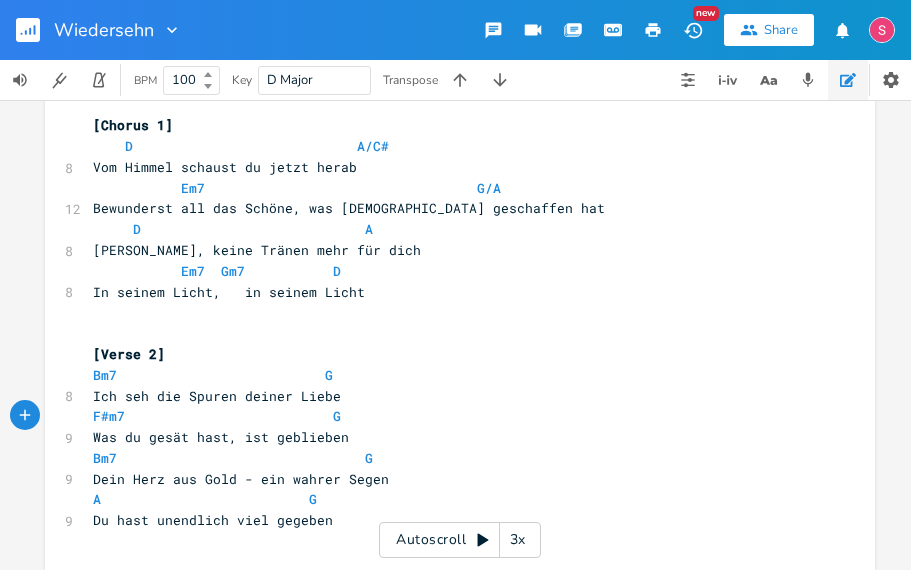 click on "Bm7                            G" at bounding box center (450, 375) 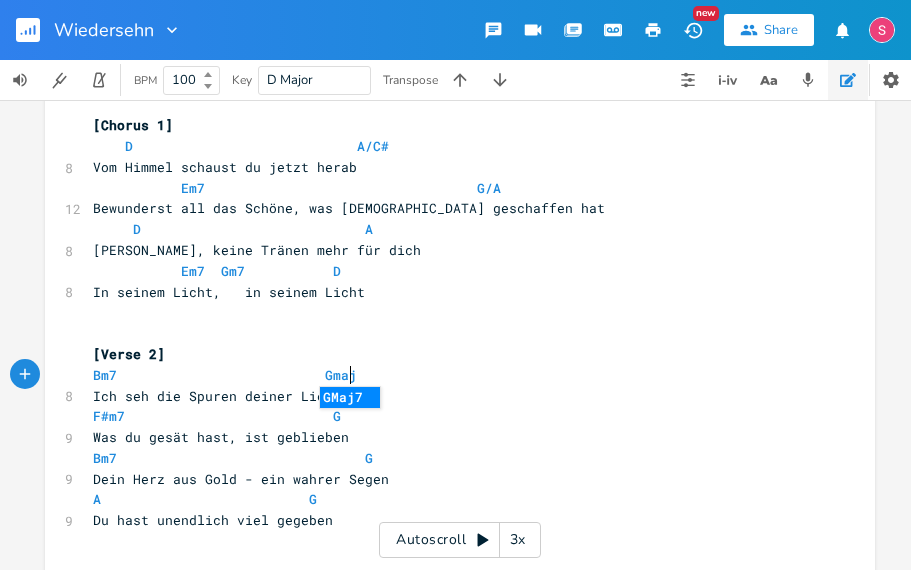 type on "maj7" 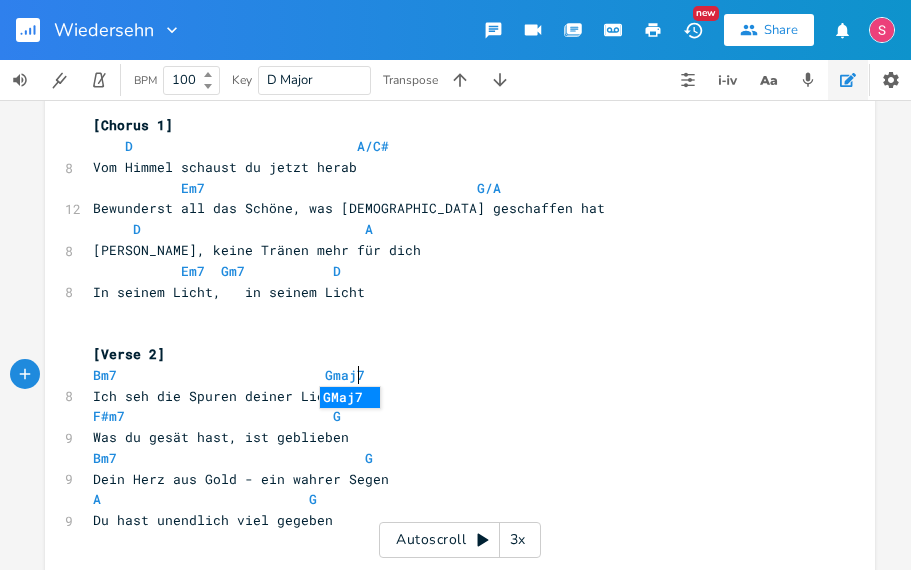 click on "​" at bounding box center (450, 312) 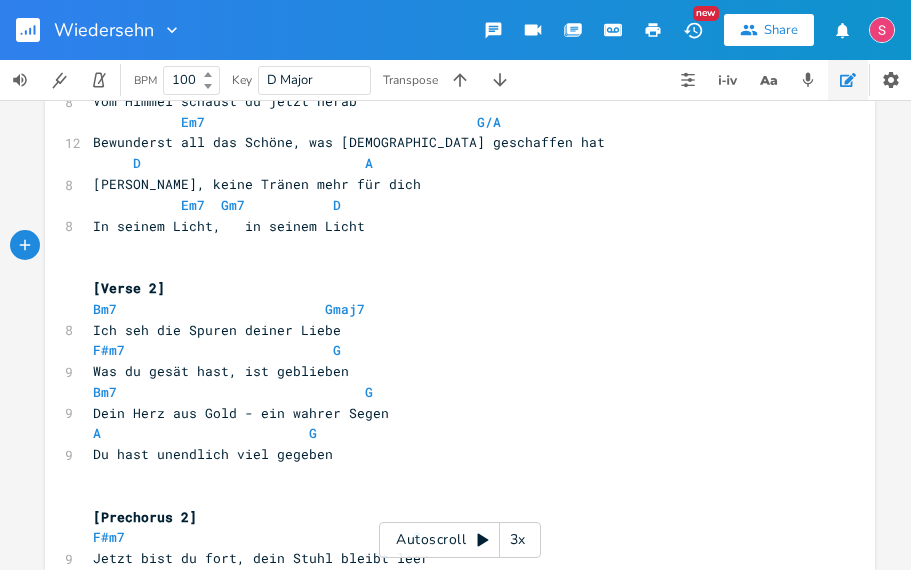 scroll, scrollTop: 512, scrollLeft: 0, axis: vertical 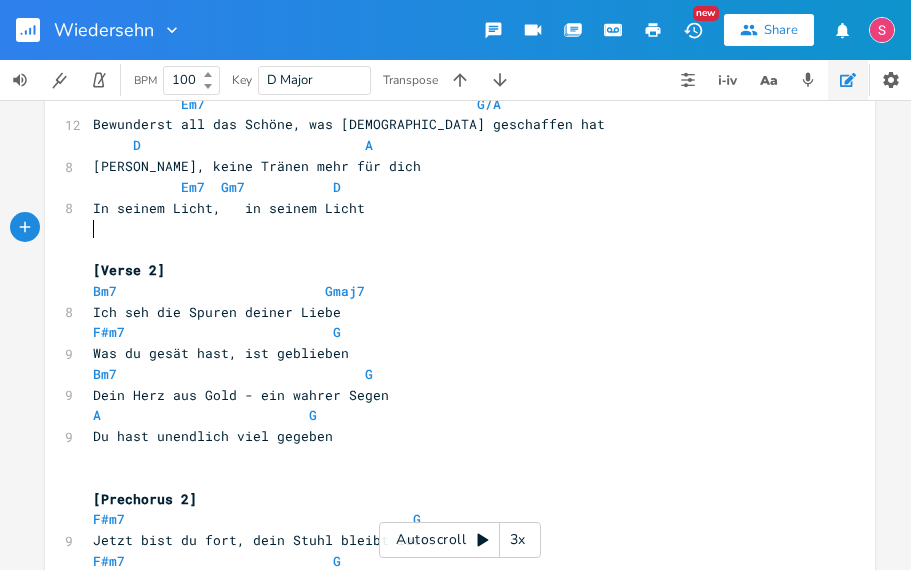 click on "Bm7                                 G" at bounding box center [450, 374] 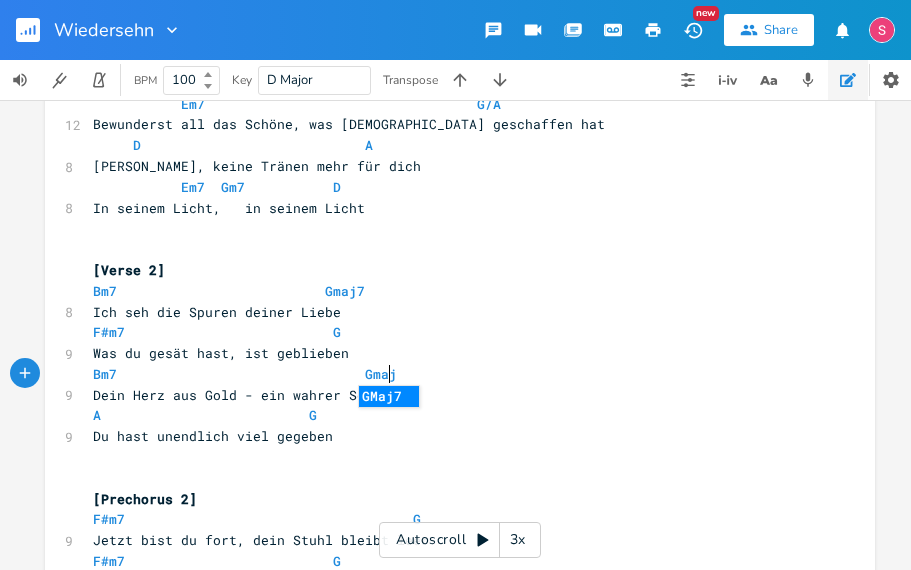 type on "maj7" 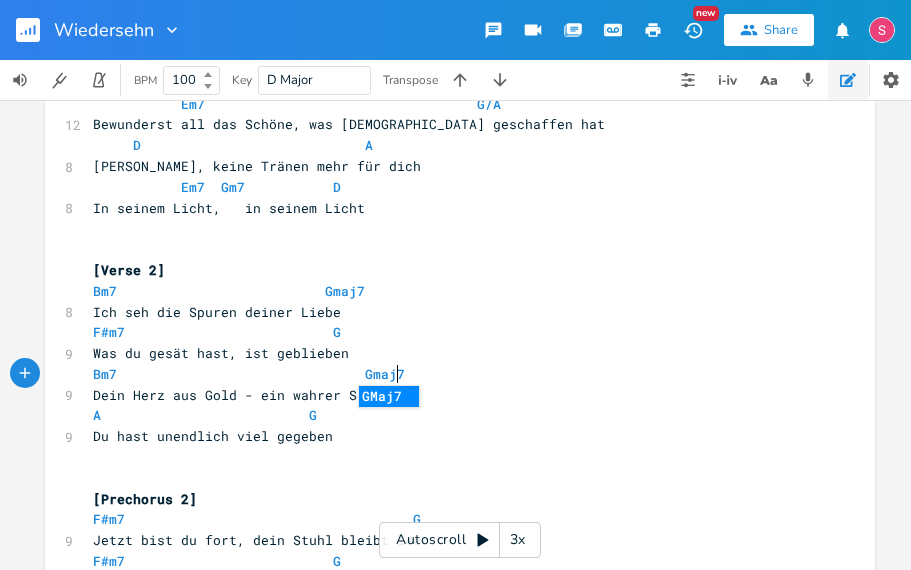 click on "Bm7                            Gmaj7" at bounding box center (450, 291) 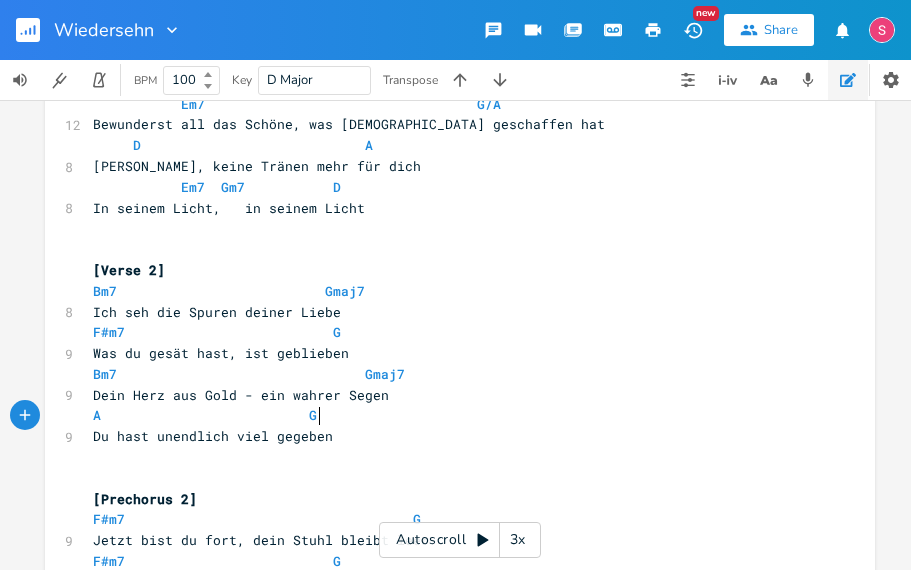 click on "A                            G" at bounding box center [245, 415] 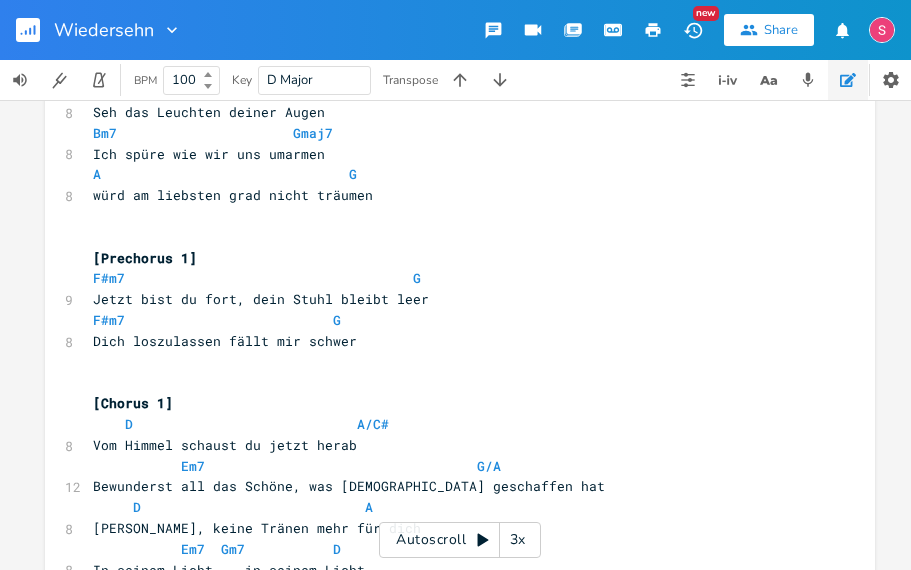 scroll, scrollTop: 163, scrollLeft: 0, axis: vertical 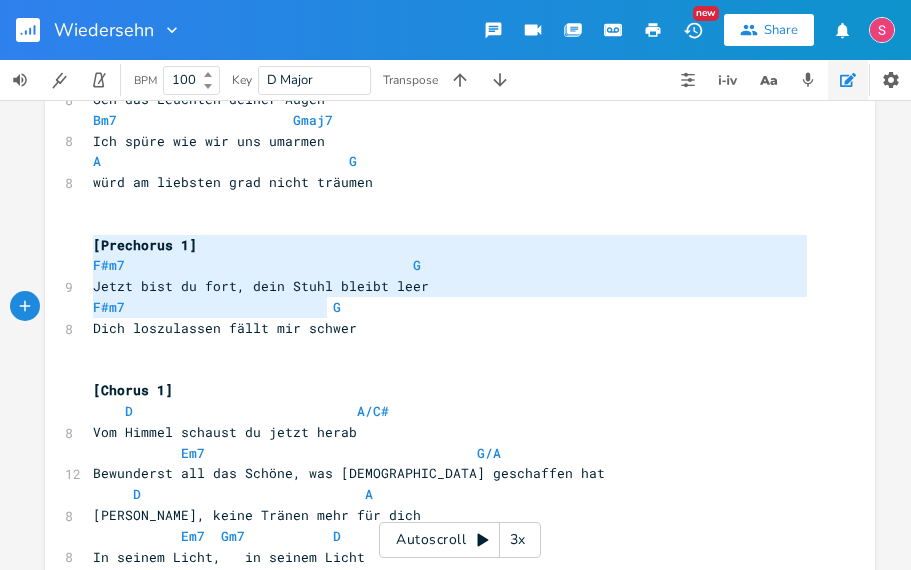 type on "[Prechorus 1]
F#m7                                    G
Jetzt bist du fort, dein Stuhl bleibt leer
F#m7                          G
Dich loszulassen fällt mir schwer" 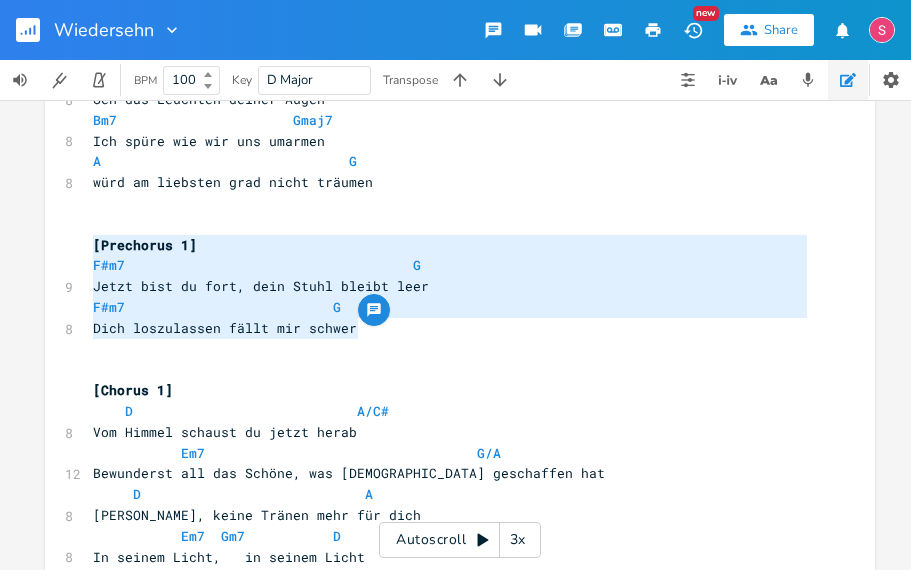 drag, startPoint x: 91, startPoint y: 243, endPoint x: 391, endPoint y: 322, distance: 310.22733 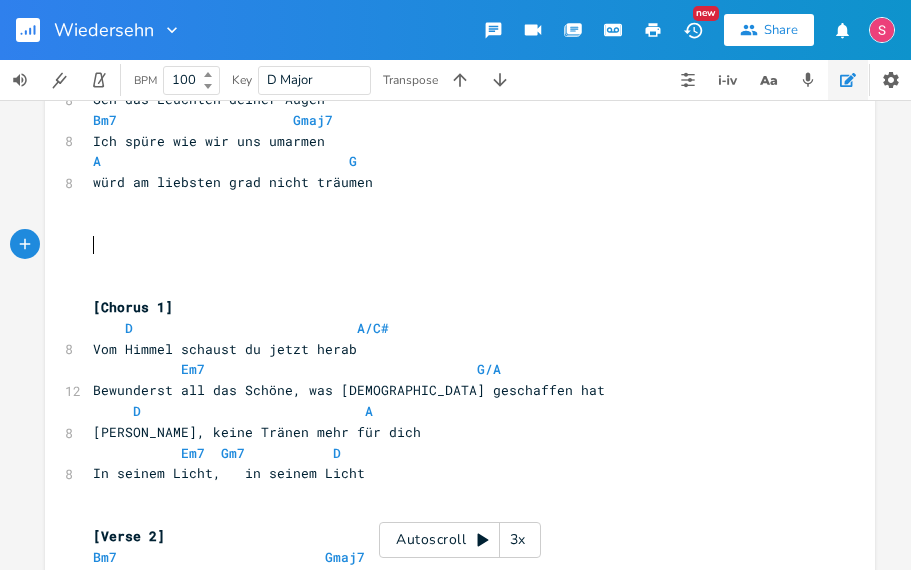 scroll, scrollTop: 7, scrollLeft: 0, axis: vertical 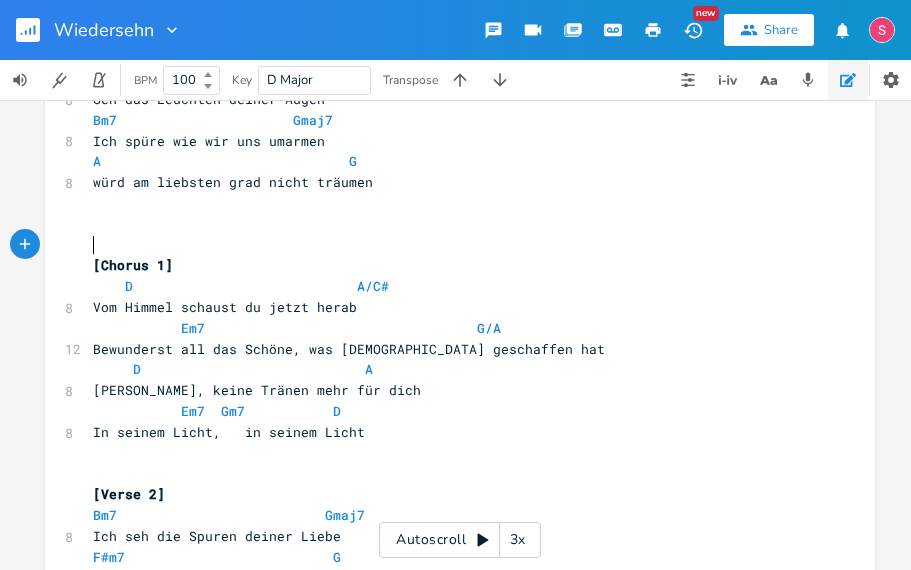 click on "​" at bounding box center (450, 245) 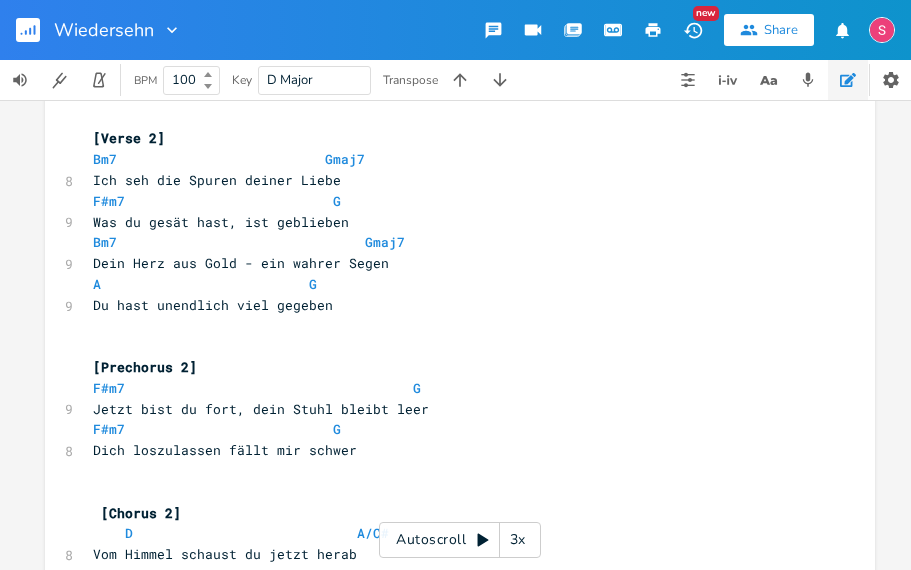 scroll, scrollTop: 537, scrollLeft: 0, axis: vertical 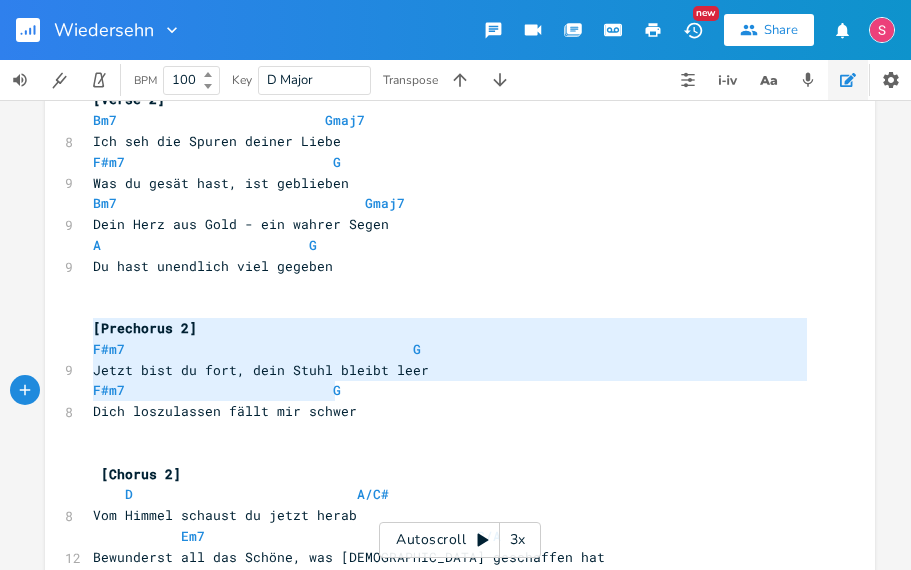 type on "[Prechorus 2]
F#m7                                    G
Jetzt bist du fort, dein Stuhl bleibt leer
F#m7                          G
Dich loszulassen fällt mir schwer" 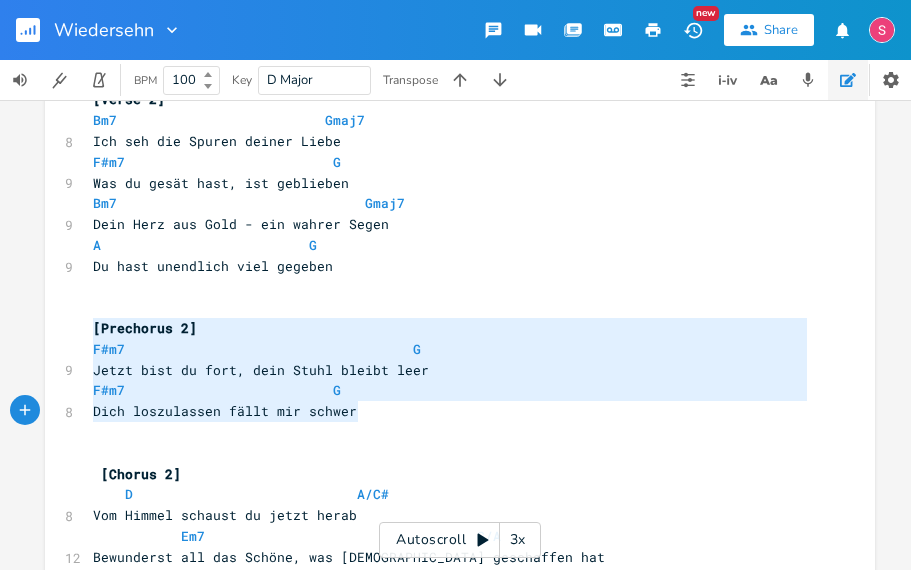 drag, startPoint x: 91, startPoint y: 332, endPoint x: 424, endPoint y: 402, distance: 340.27783 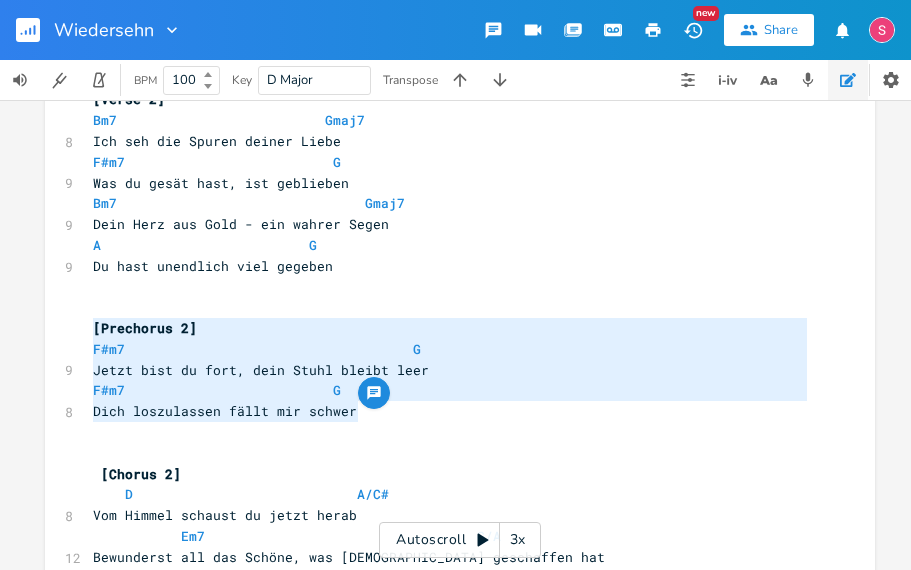 scroll, scrollTop: 7, scrollLeft: 0, axis: vertical 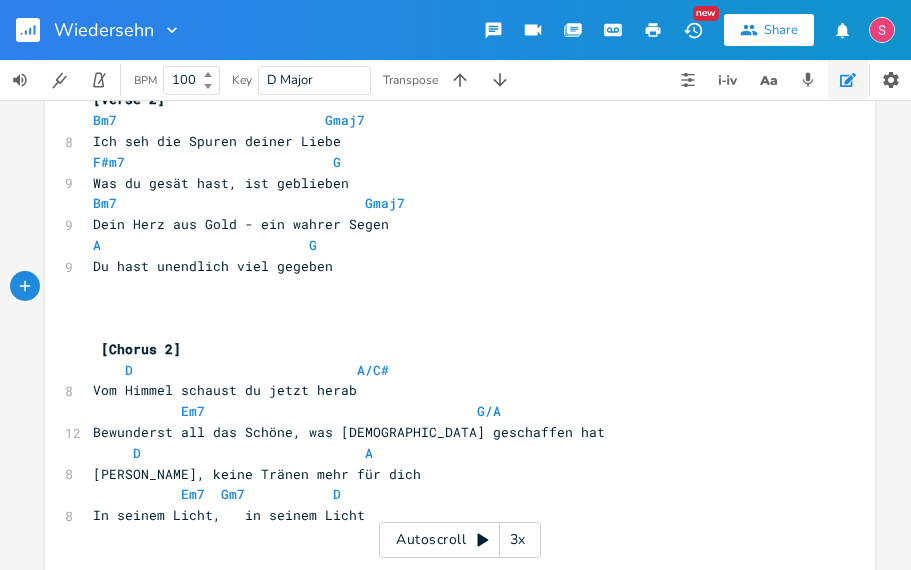 click at bounding box center [450, 328] 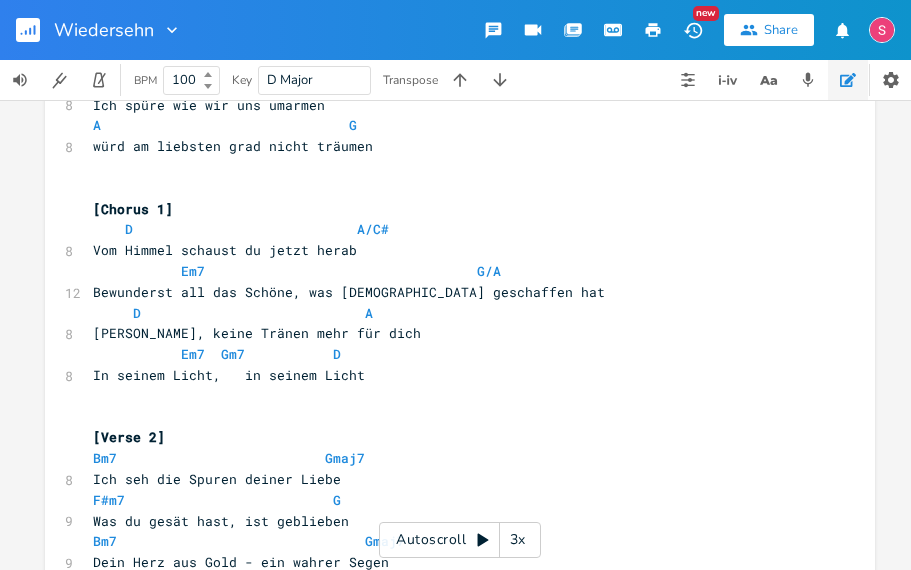 scroll, scrollTop: 227, scrollLeft: 0, axis: vertical 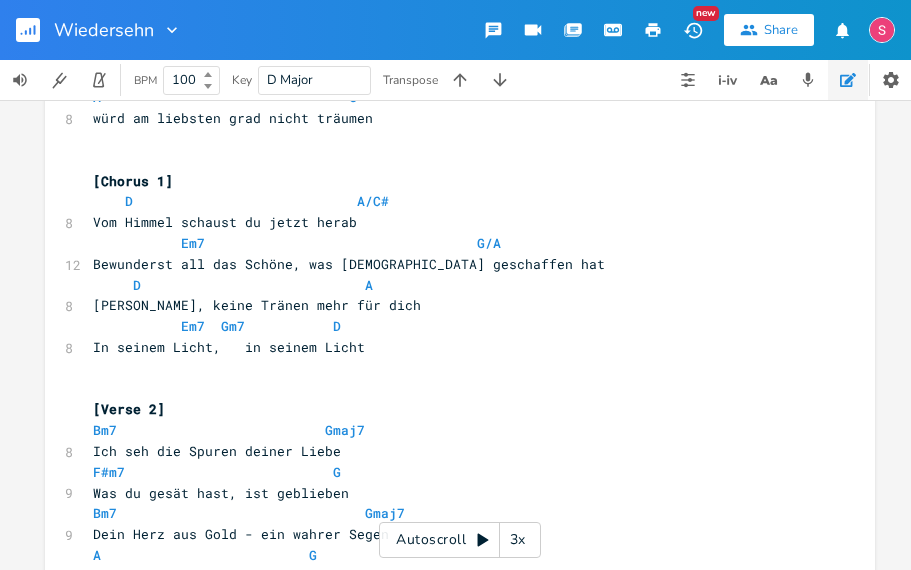 click on "In seinem Licht,   in seinem Licht" at bounding box center (450, 347) 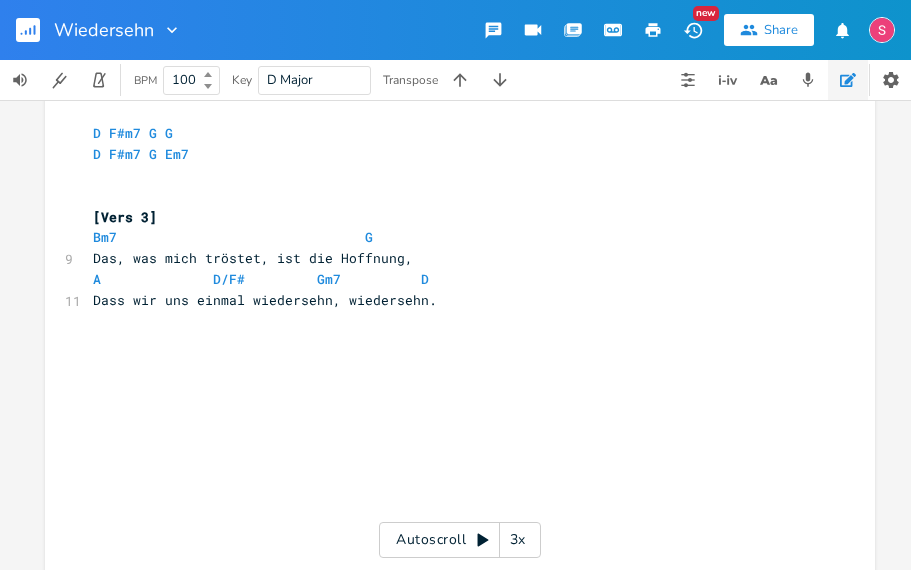 scroll, scrollTop: 840, scrollLeft: 0, axis: vertical 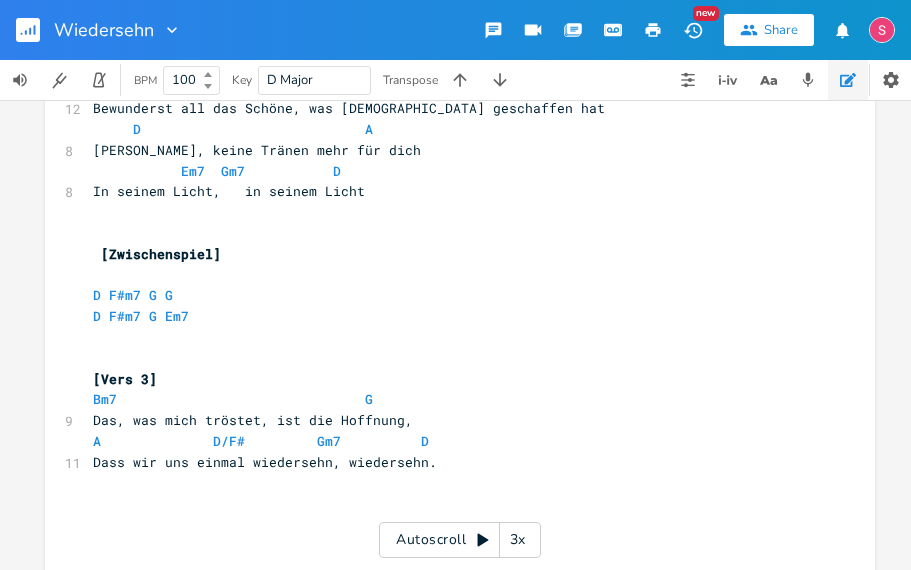 click on "D   F#m7   G   Em7" at bounding box center (141, 316) 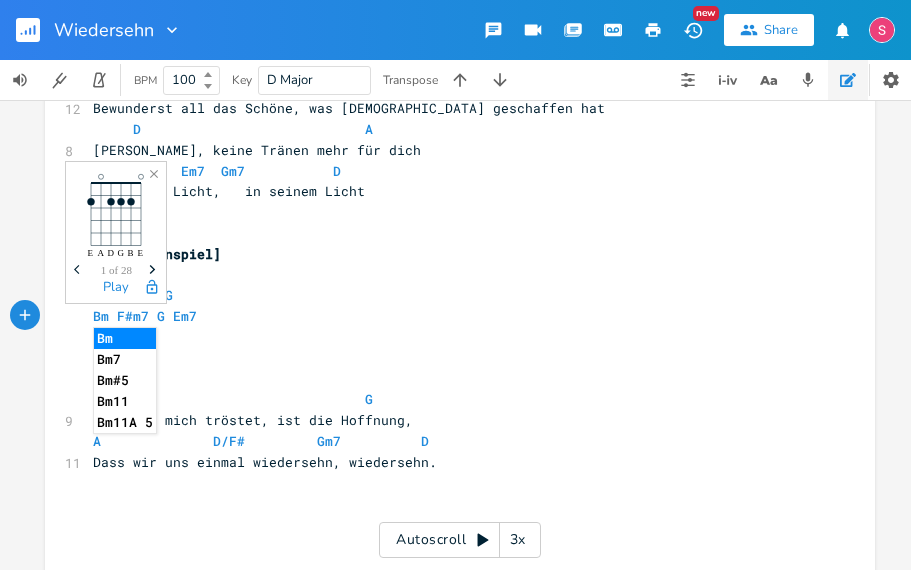 type on "Bm7" 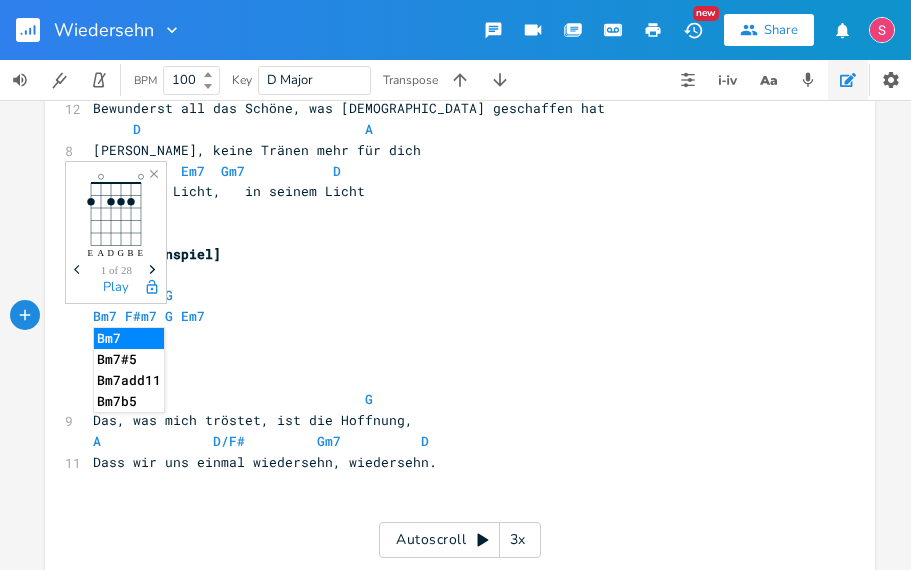 click on "Bm7   F#m7   G   Em7" at bounding box center [450, 316] 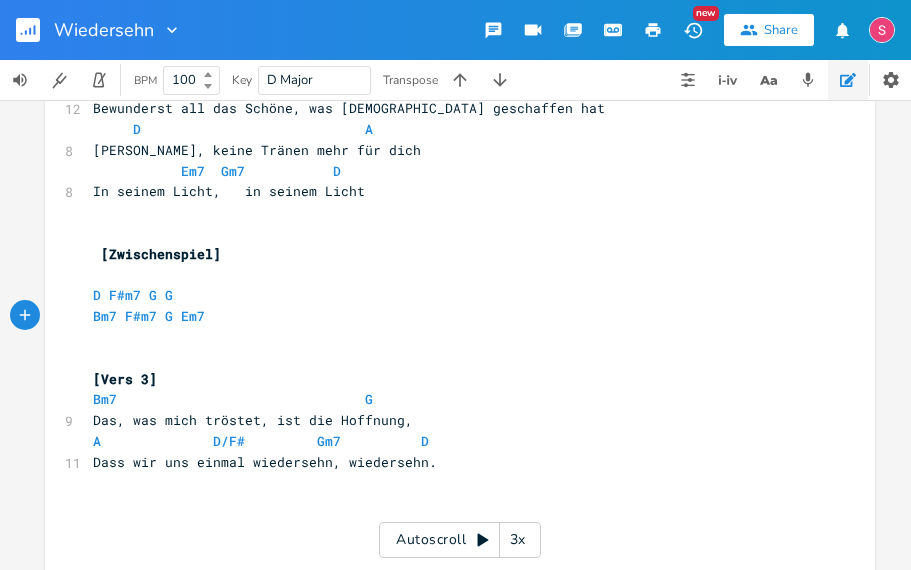 click on "D   F#m7   G   G" at bounding box center [133, 295] 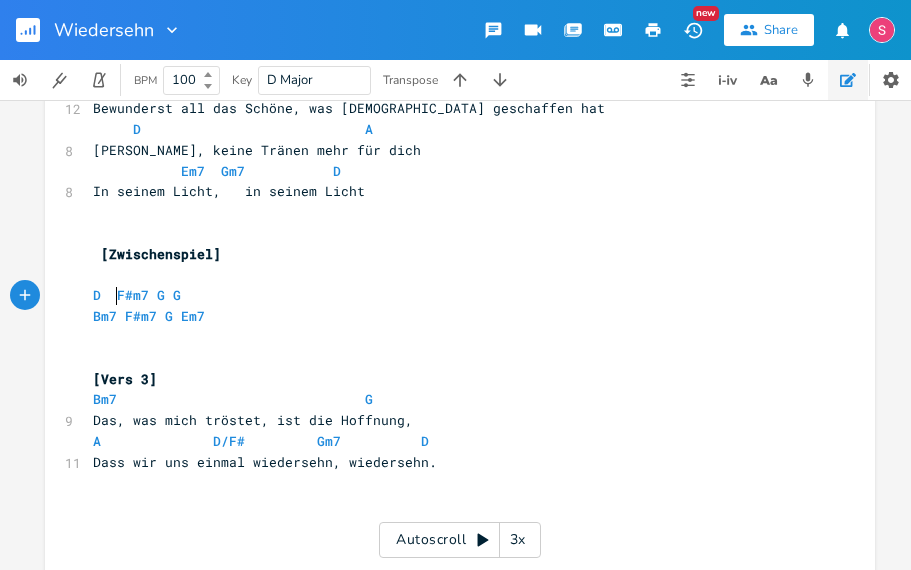 scroll, scrollTop: 7, scrollLeft: 8, axis: both 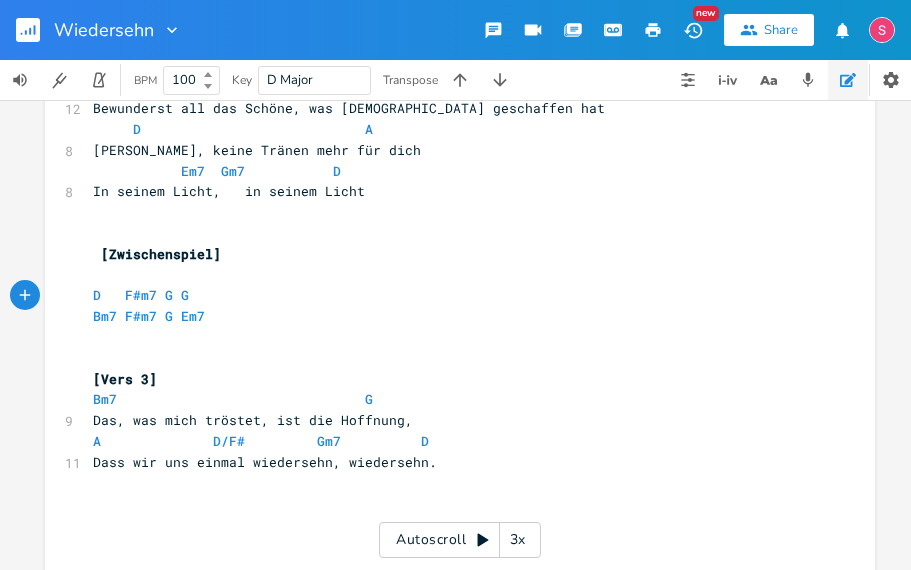 click on "Bm7   F#m7   G   Em7" at bounding box center [149, 316] 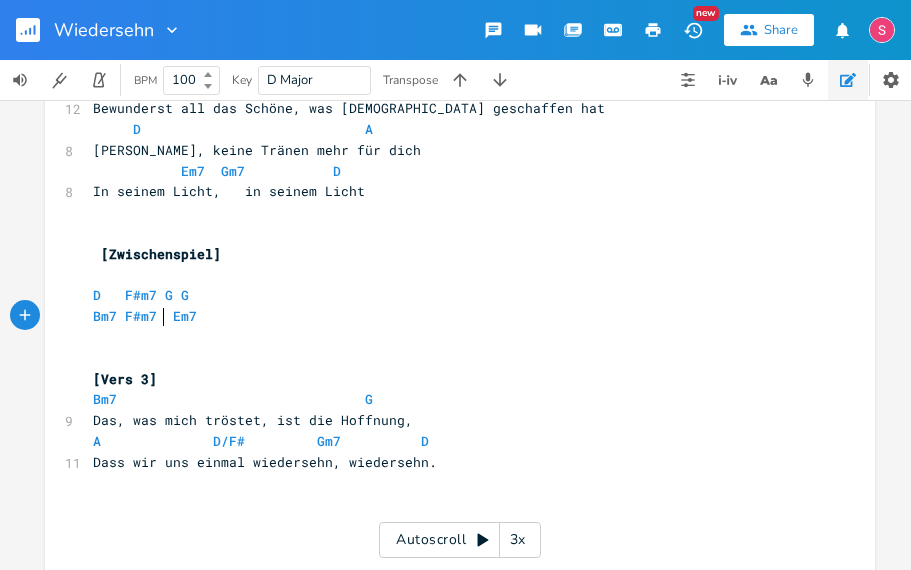 type on "A" 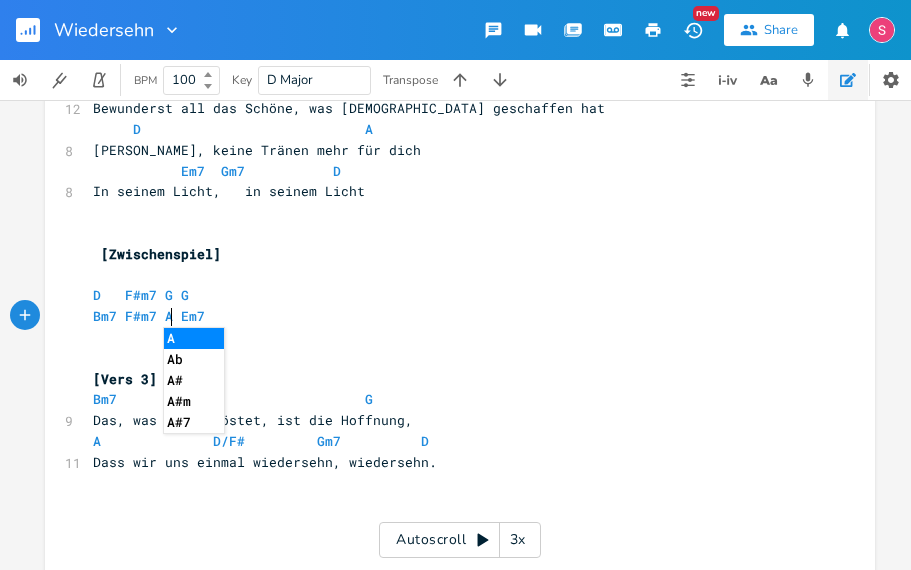 click on "D     F#m7   G   G" at bounding box center (141, 295) 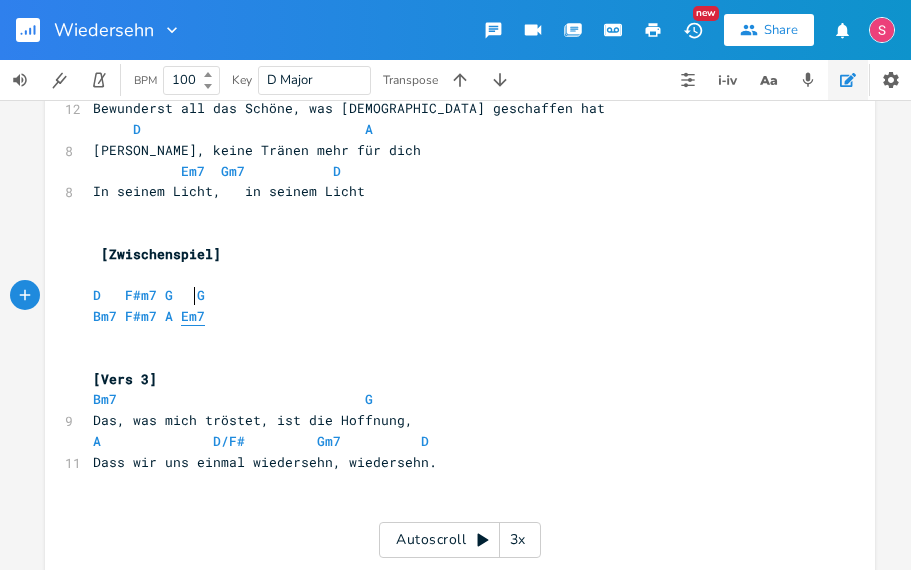 scroll, scrollTop: 7, scrollLeft: 7, axis: both 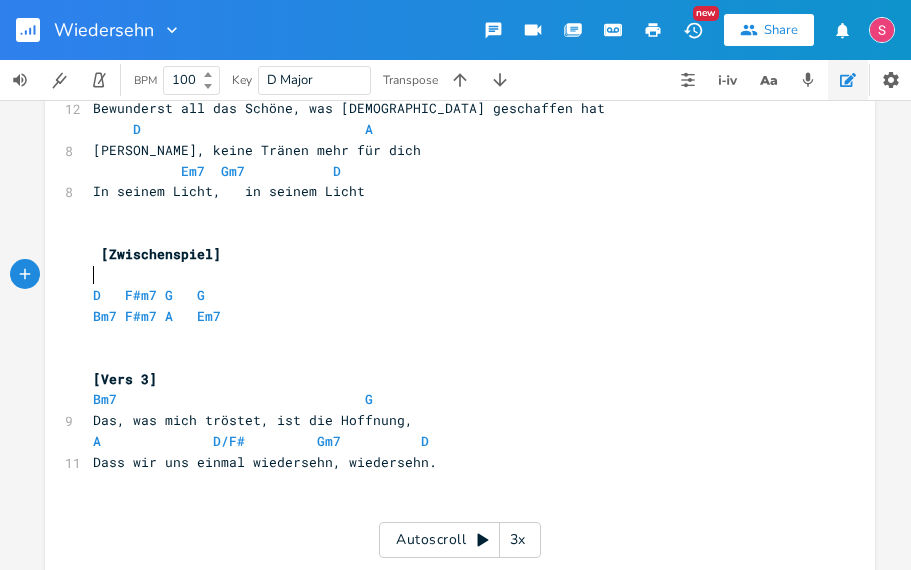 click on "​" at bounding box center (450, 275) 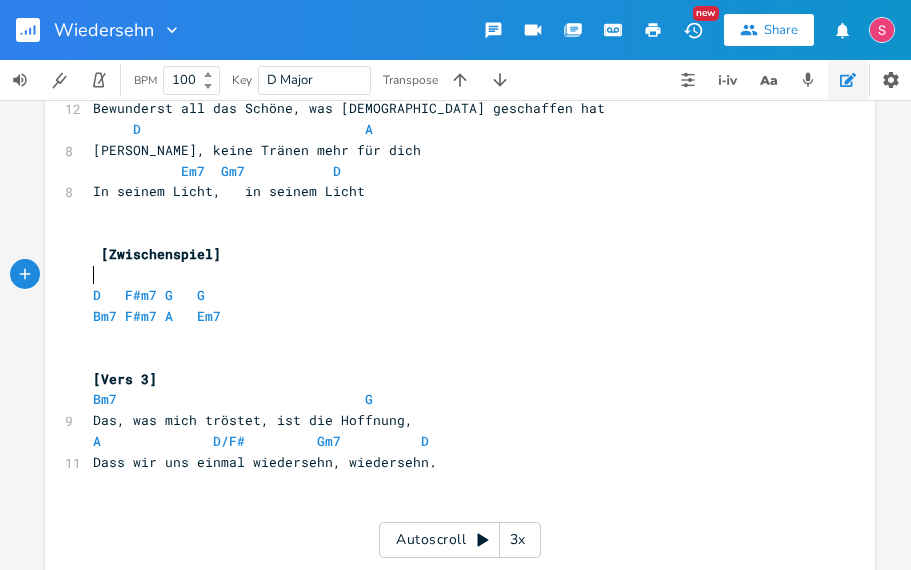 click on "D     F#m7   G     G" at bounding box center [149, 295] 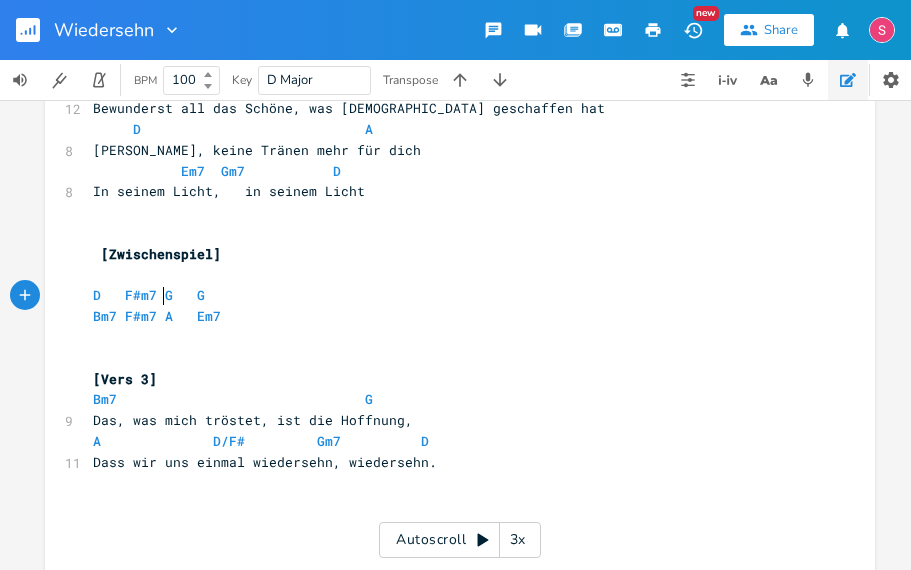 scroll, scrollTop: 7, scrollLeft: 3, axis: both 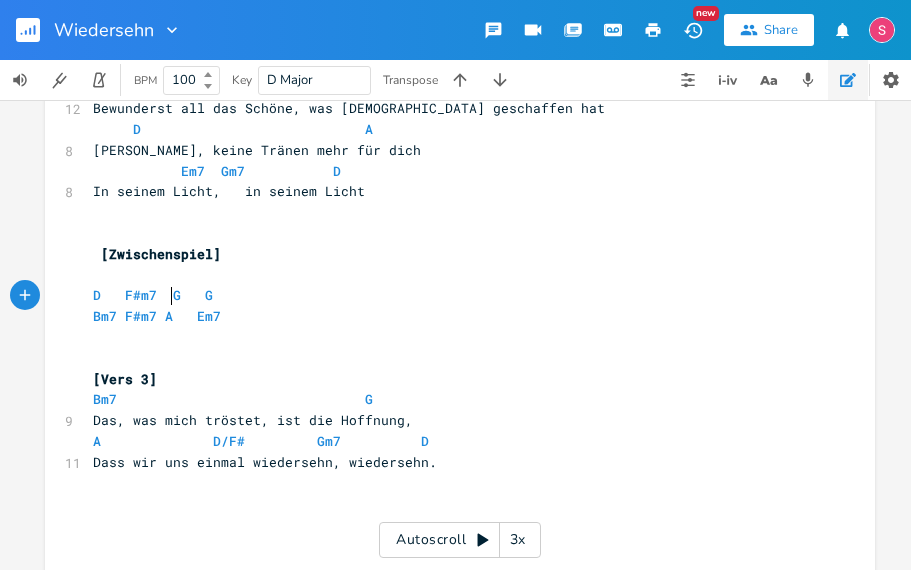 click on "Bm7   F#m7   A     Em7" at bounding box center (157, 316) 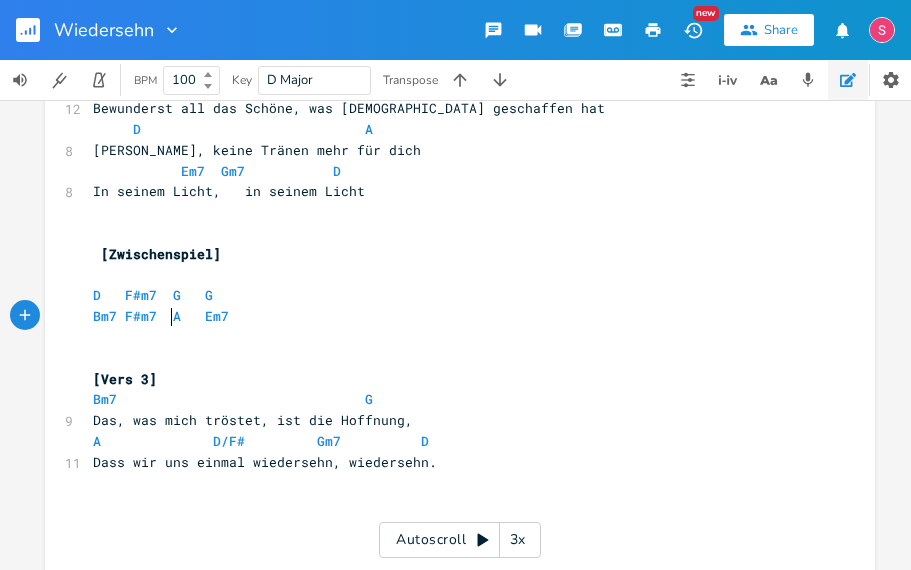 scroll, scrollTop: 7, scrollLeft: 3, axis: both 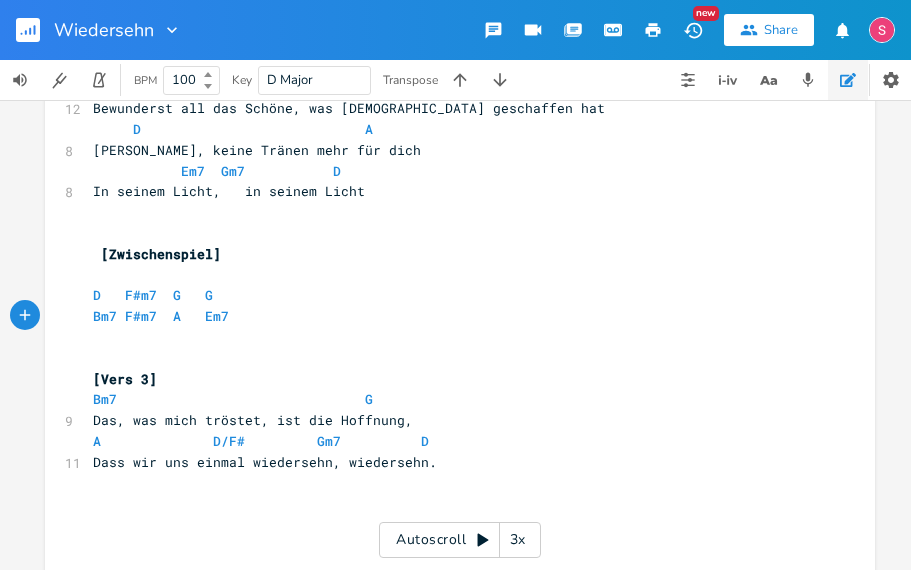 click on "D     F#m7    G     G" at bounding box center [153, 295] 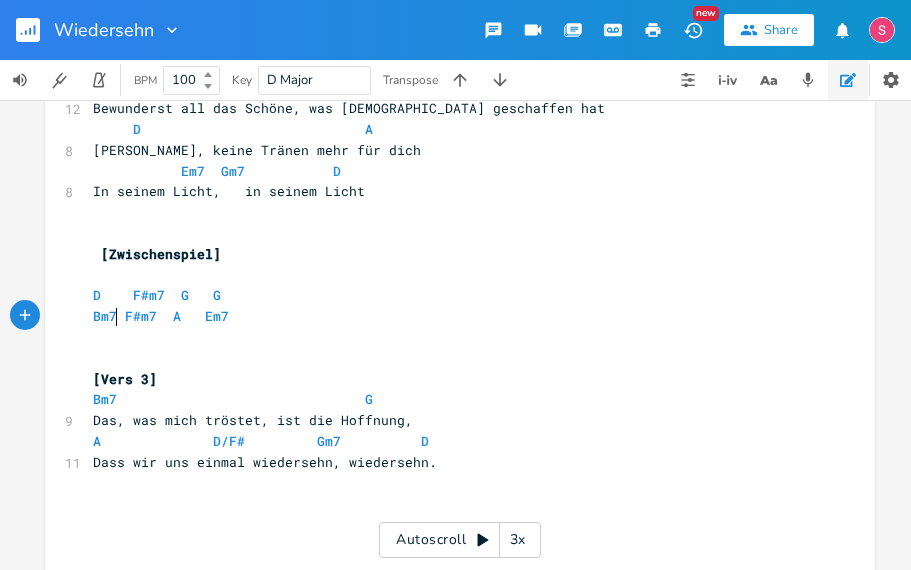 scroll, scrollTop: 7, scrollLeft: 0, axis: vertical 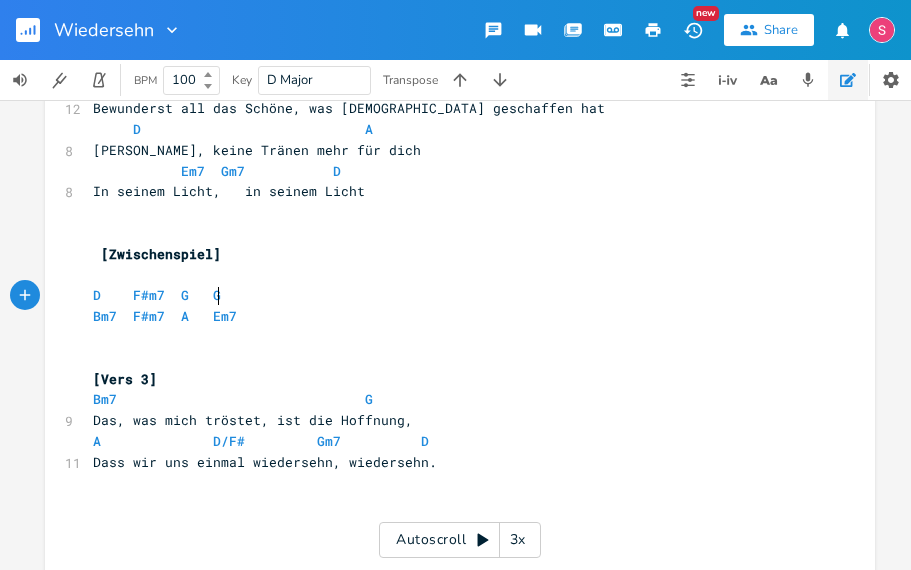 click on "D      F#m7    G     G" at bounding box center [450, 295] 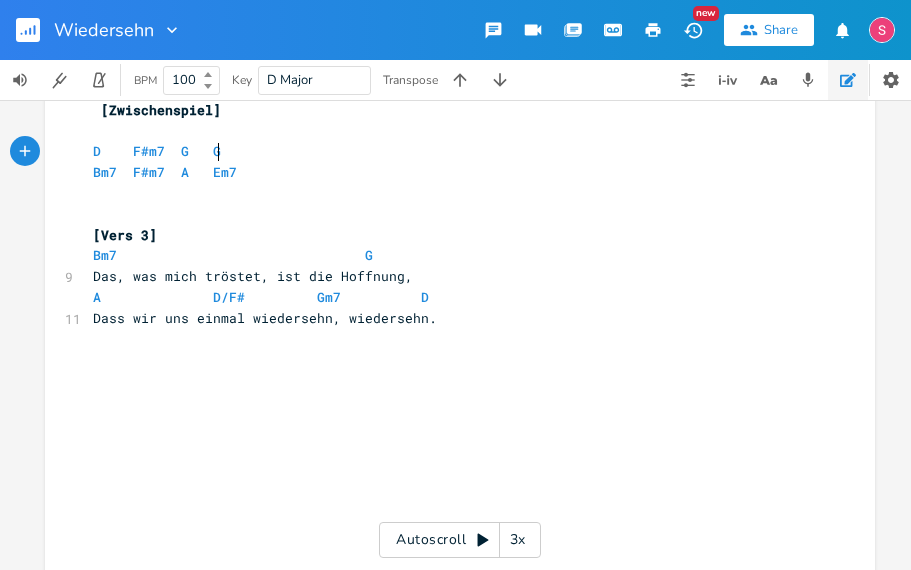 scroll, scrollTop: 988, scrollLeft: 0, axis: vertical 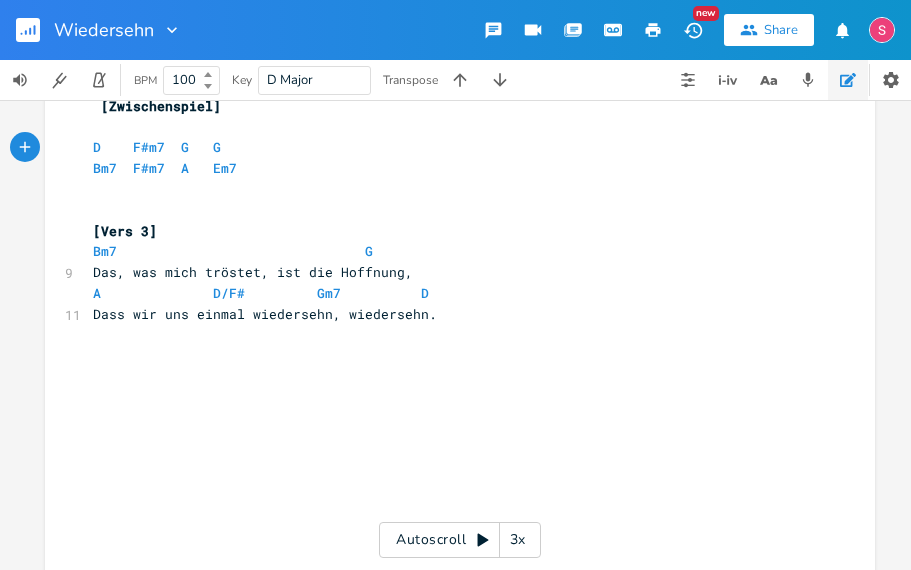 click on "Bm7                                 G" at bounding box center [450, 251] 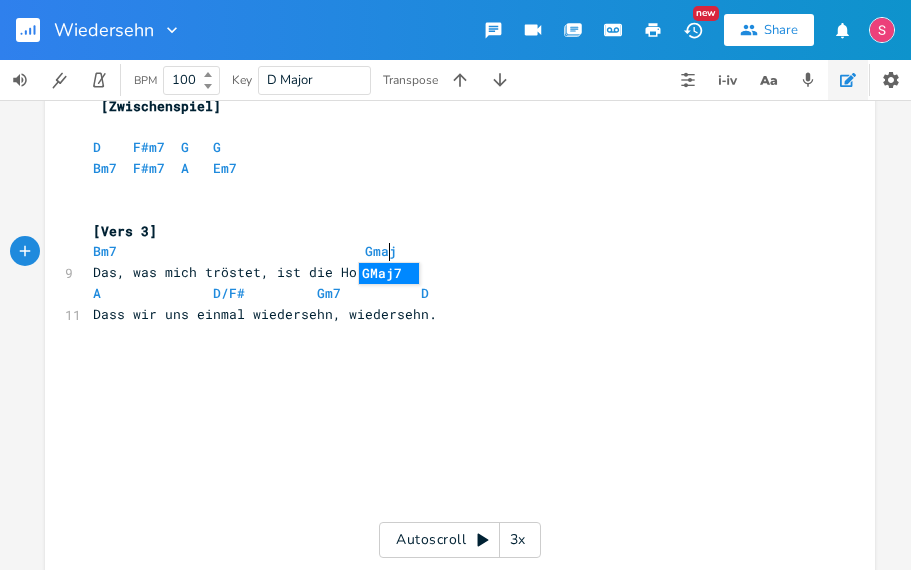 type on "maj7" 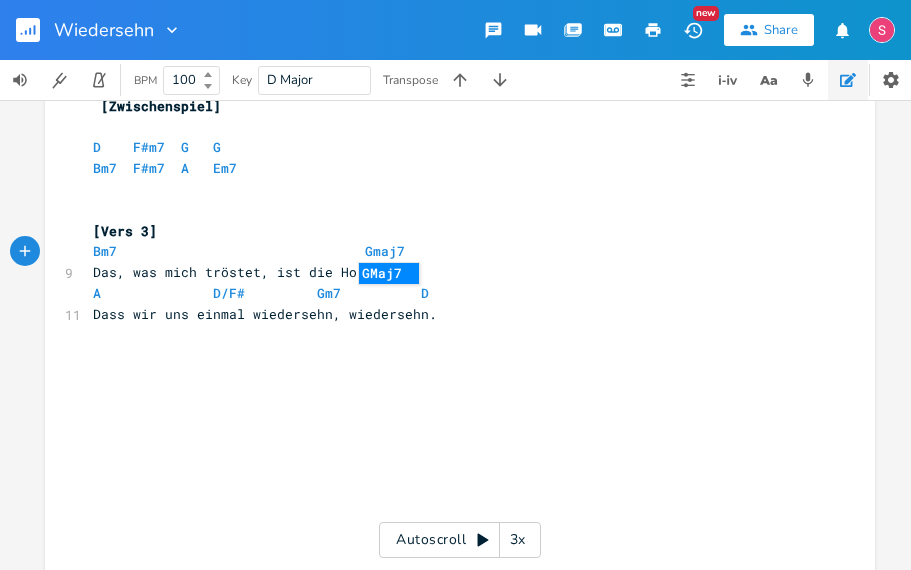 click on "​" at bounding box center [450, 189] 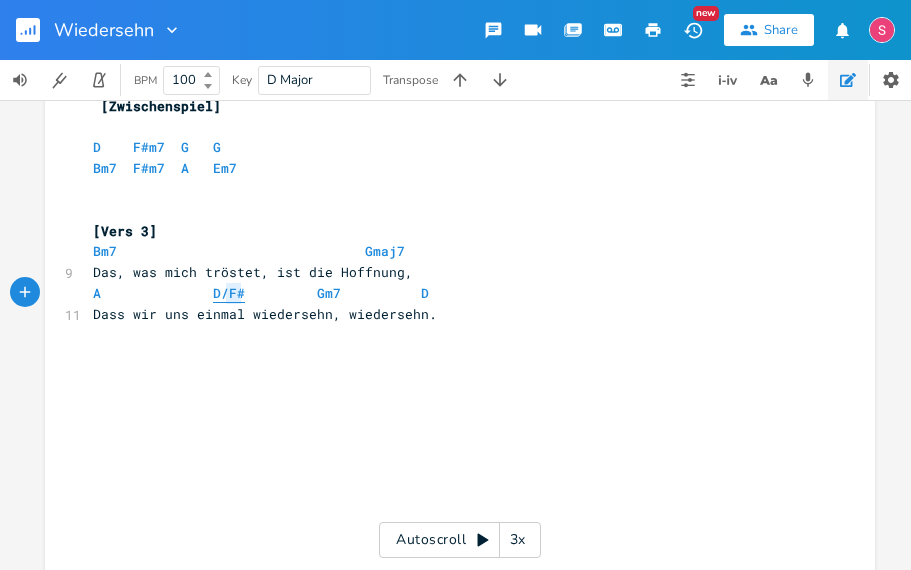 type on "D/F#" 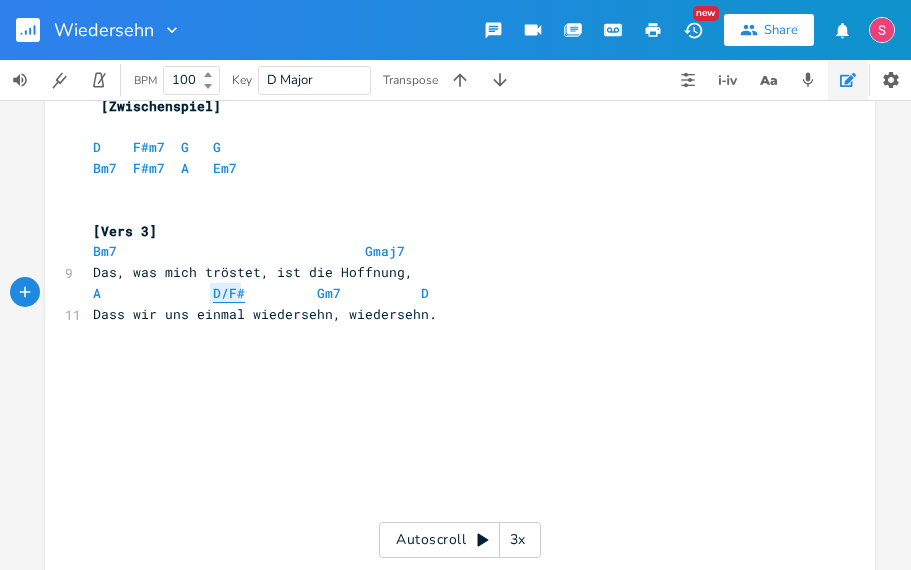 drag, startPoint x: 243, startPoint y: 295, endPoint x: 210, endPoint y: 296, distance: 33.01515 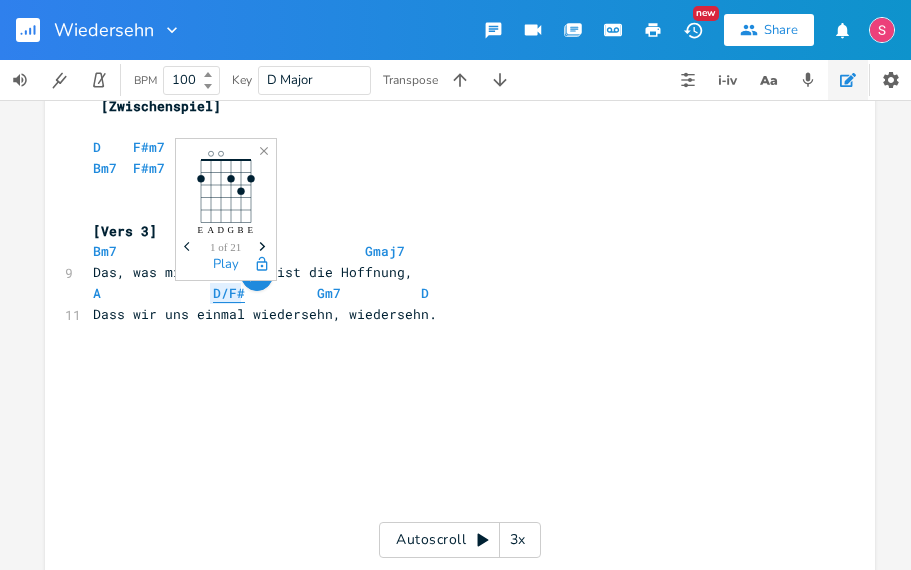 scroll, scrollTop: 7, scrollLeft: 0, axis: vertical 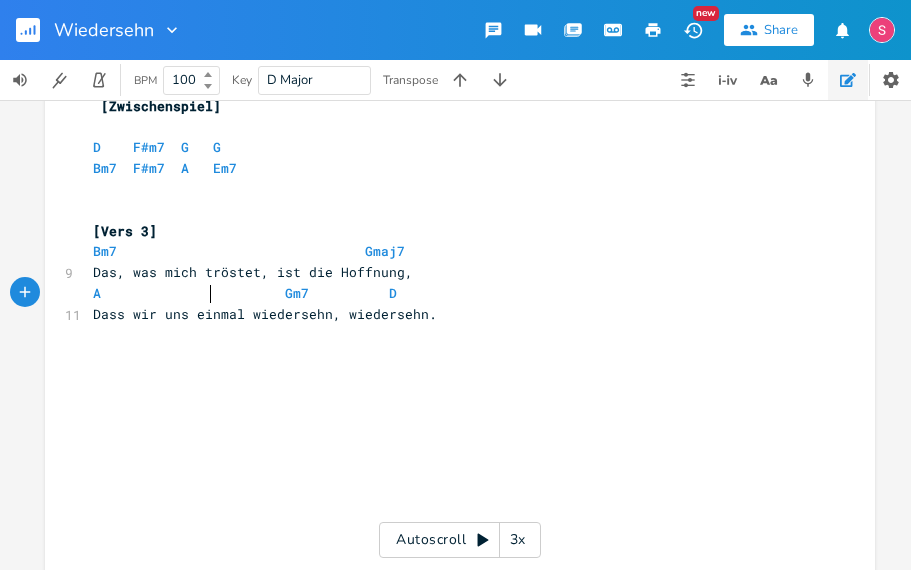 click on "A                         Gm7            D" at bounding box center [245, 293] 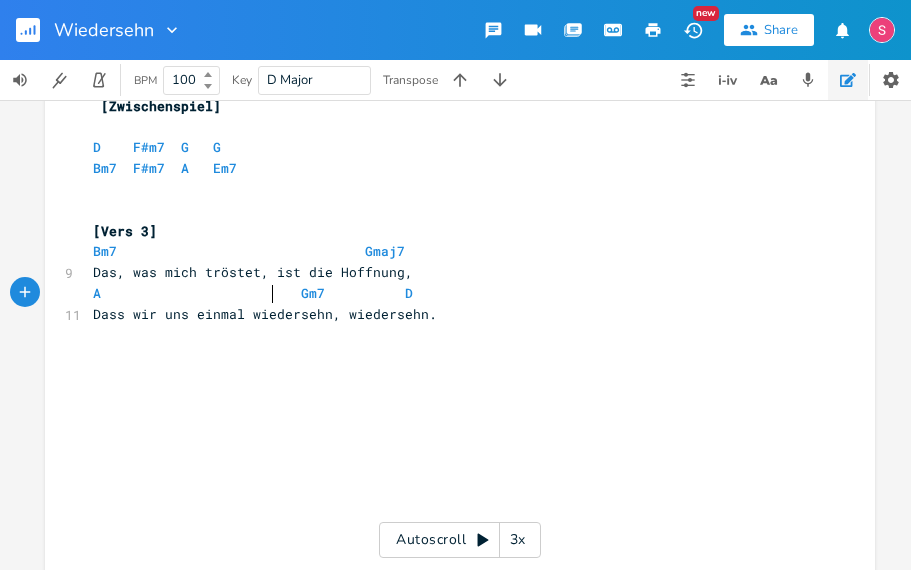 scroll, scrollTop: 7, scrollLeft: 12, axis: both 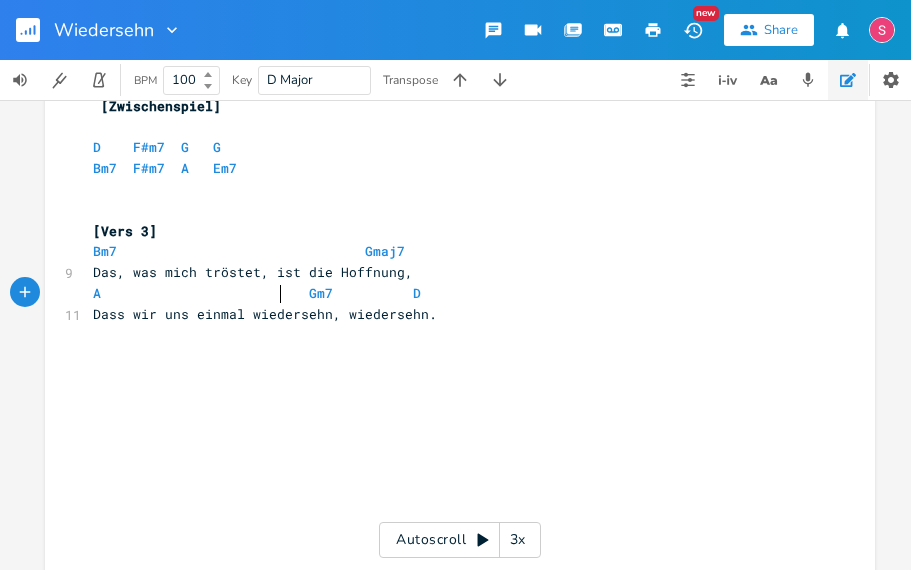 click on "A                            Gm7            D" at bounding box center (257, 293) 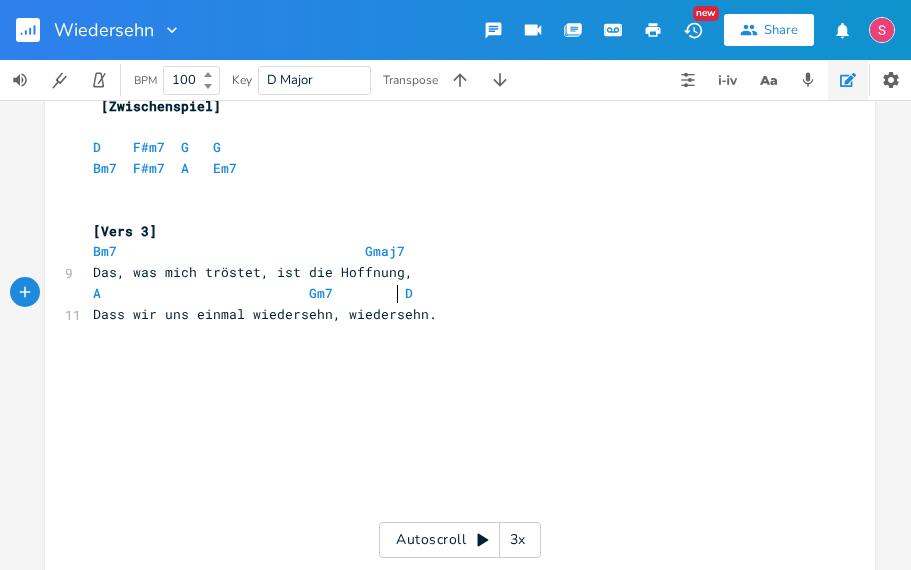 click on "A                            Gm7           D" at bounding box center [450, 293] 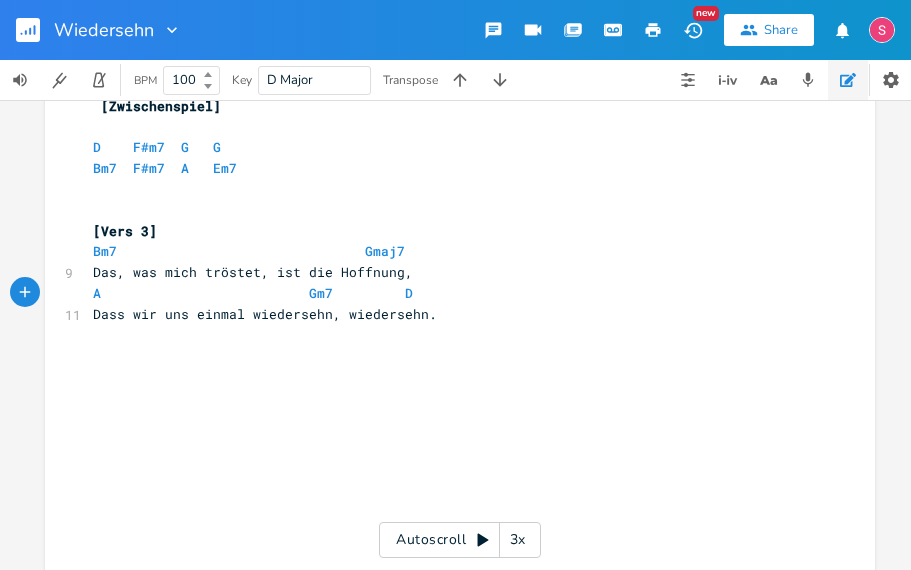 click on "A                            Gm7           D" at bounding box center [253, 293] 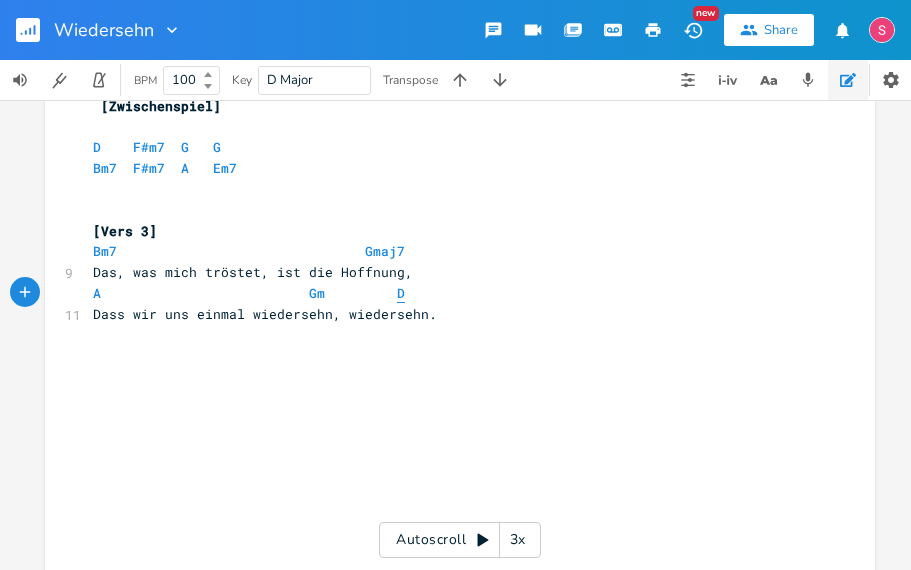 click on "D" at bounding box center (401, 293) 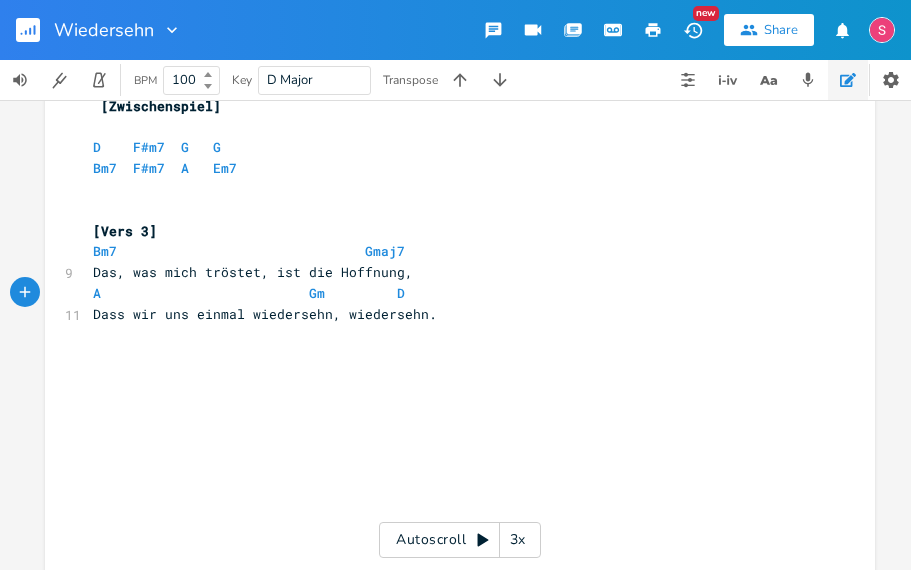 click on "A                            Gm           D" at bounding box center [249, 293] 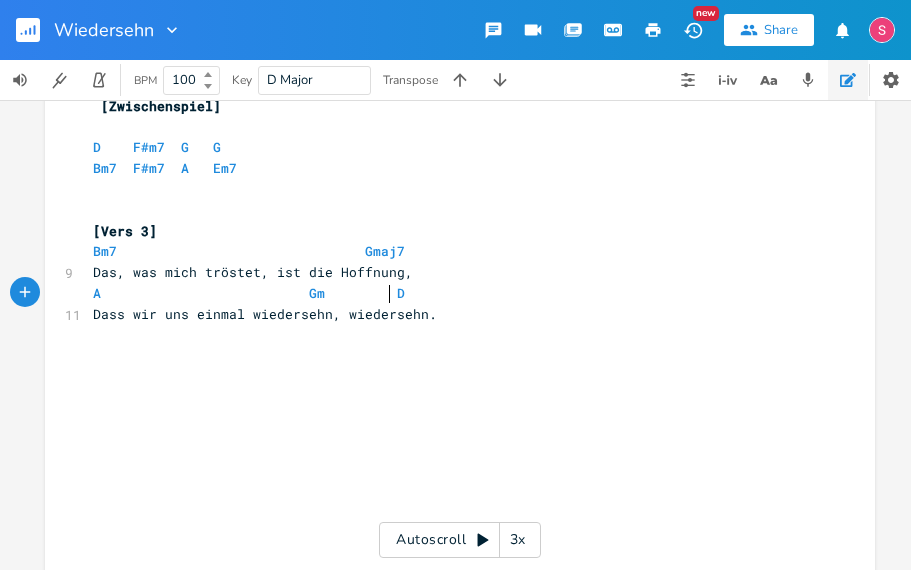 scroll, scrollTop: 7, scrollLeft: 4, axis: both 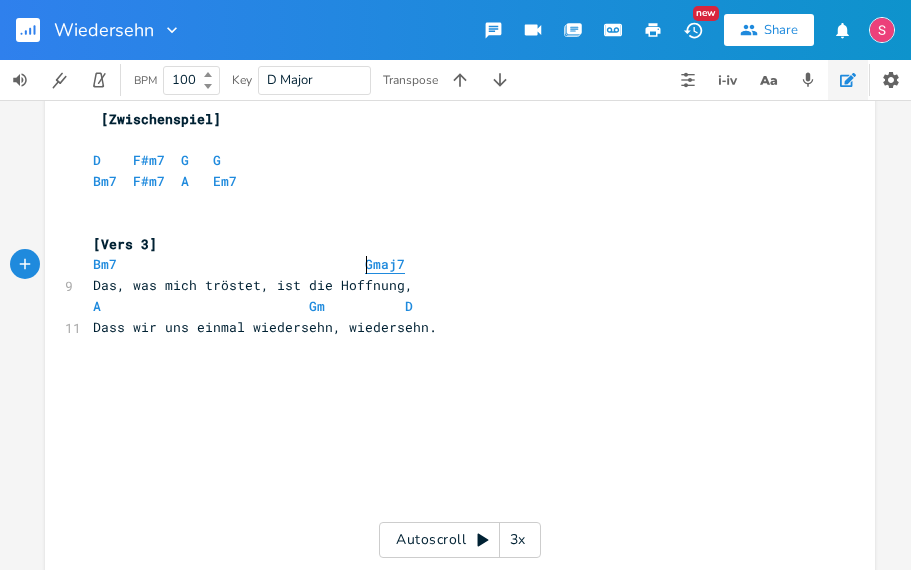 click on "Gmaj7" at bounding box center (385, 264) 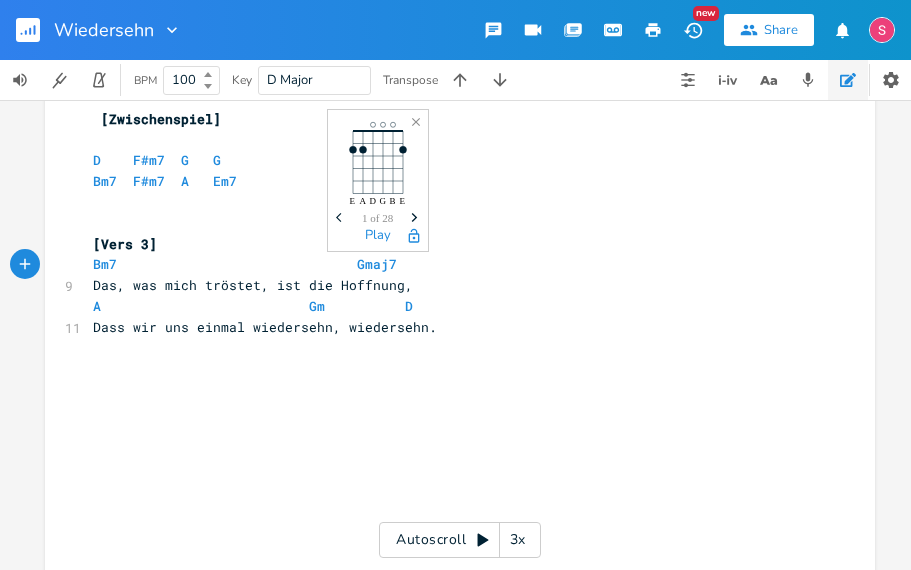 click on "A                            Gm            D" at bounding box center [450, 306] 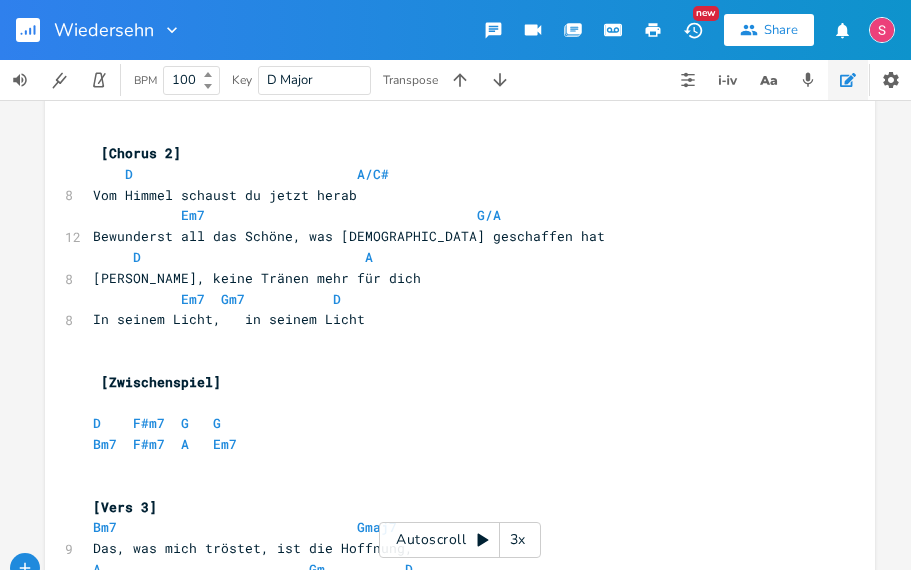 scroll, scrollTop: 708, scrollLeft: 0, axis: vertical 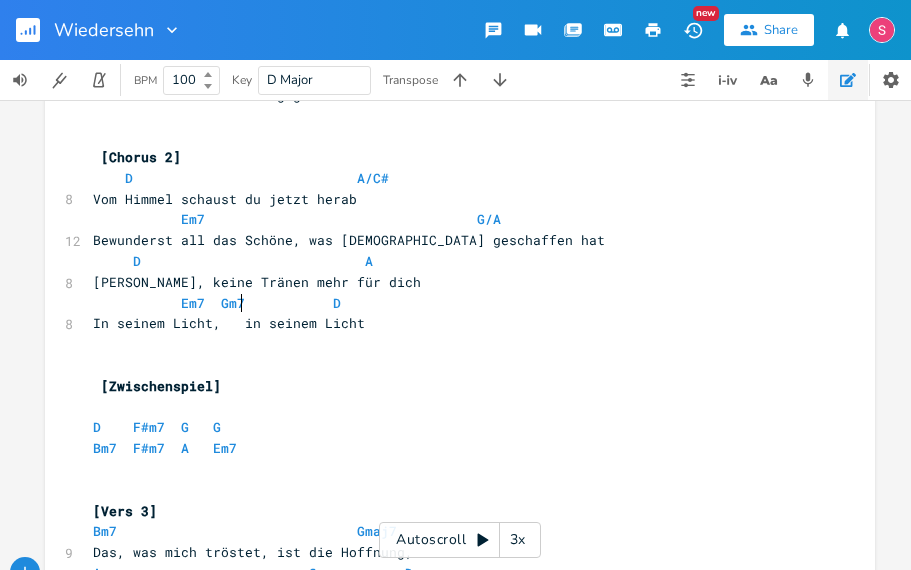 click on "Em7    Gm7             D" at bounding box center (217, 303) 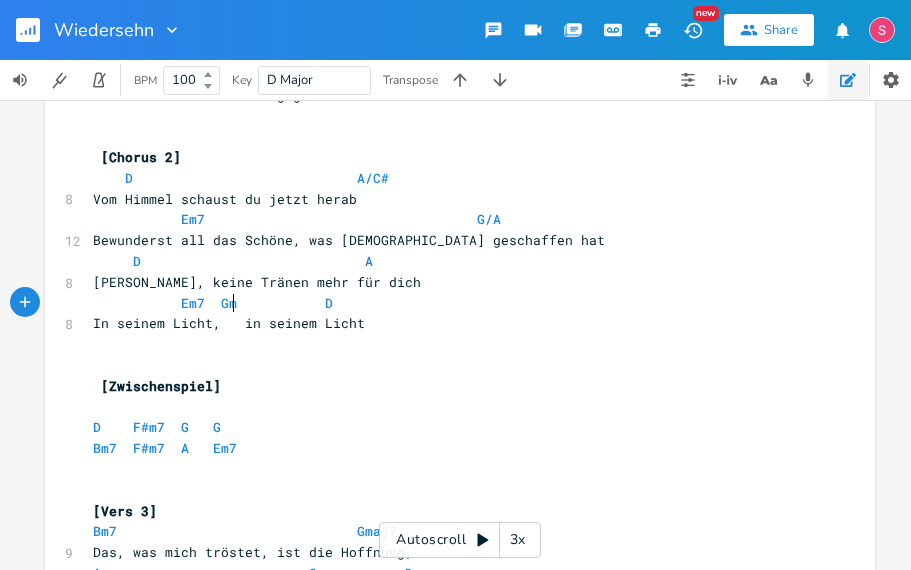 scroll, scrollTop: 7, scrollLeft: 4, axis: both 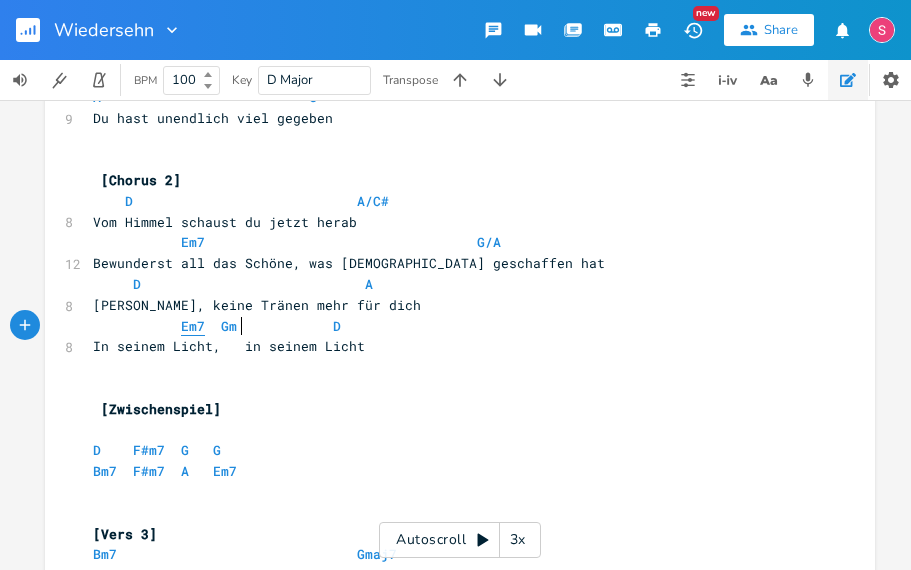 click on "Em7" at bounding box center (193, 326) 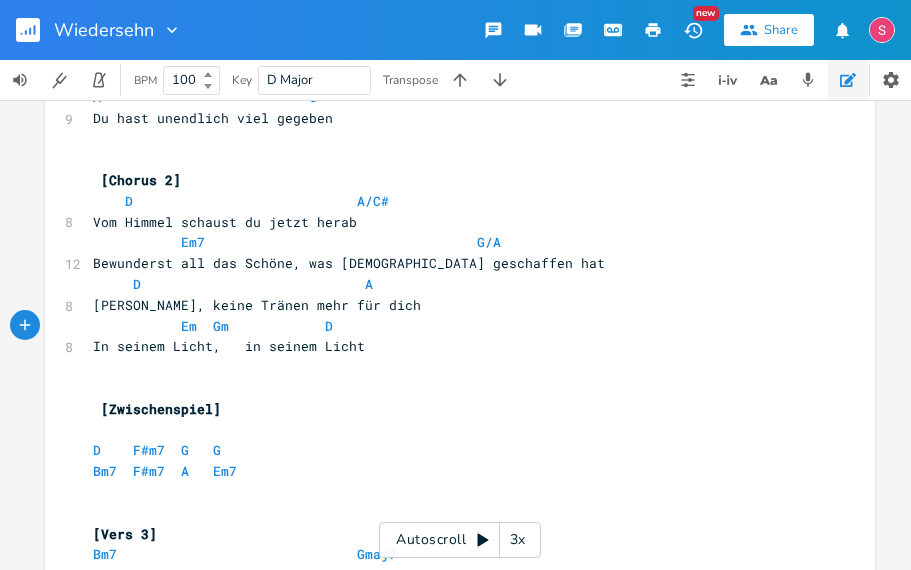 type on "7" 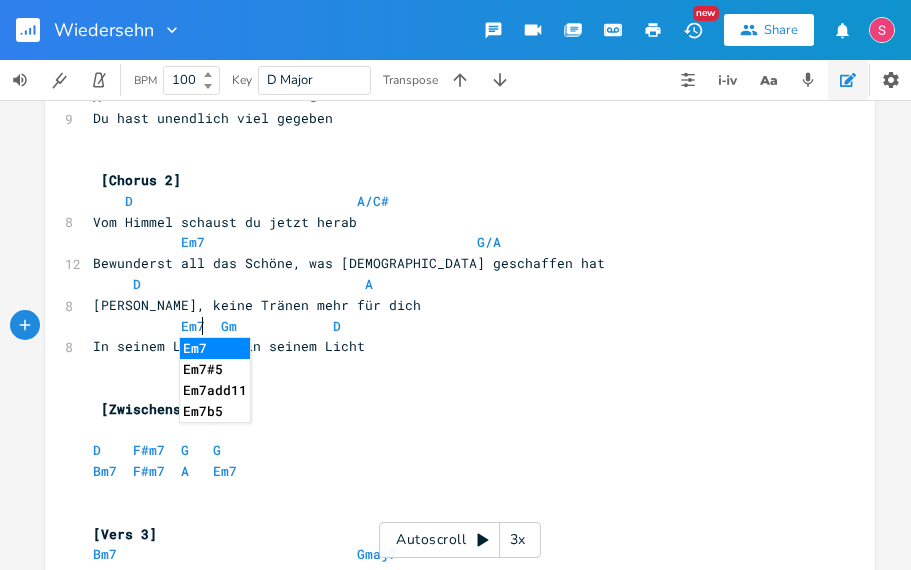 click on "Em7    Gm              D" at bounding box center [217, 326] 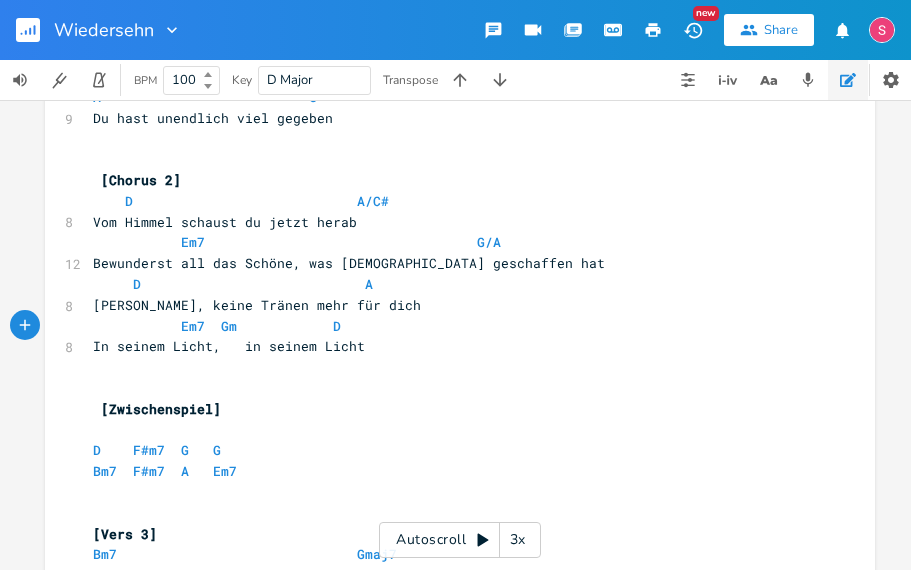 click on "Em7    Gm              D" at bounding box center (217, 326) 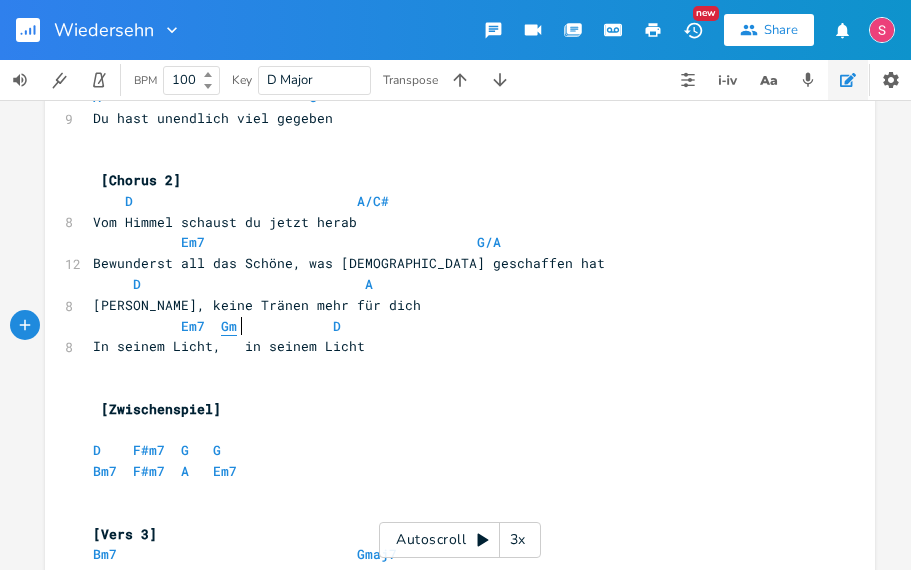 click on "Gm" at bounding box center [229, 326] 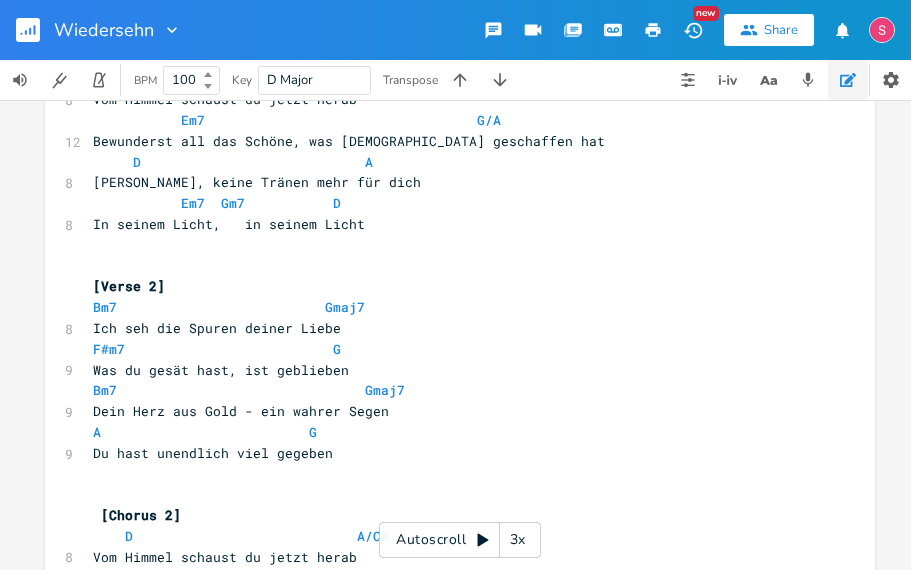 scroll, scrollTop: 309, scrollLeft: 0, axis: vertical 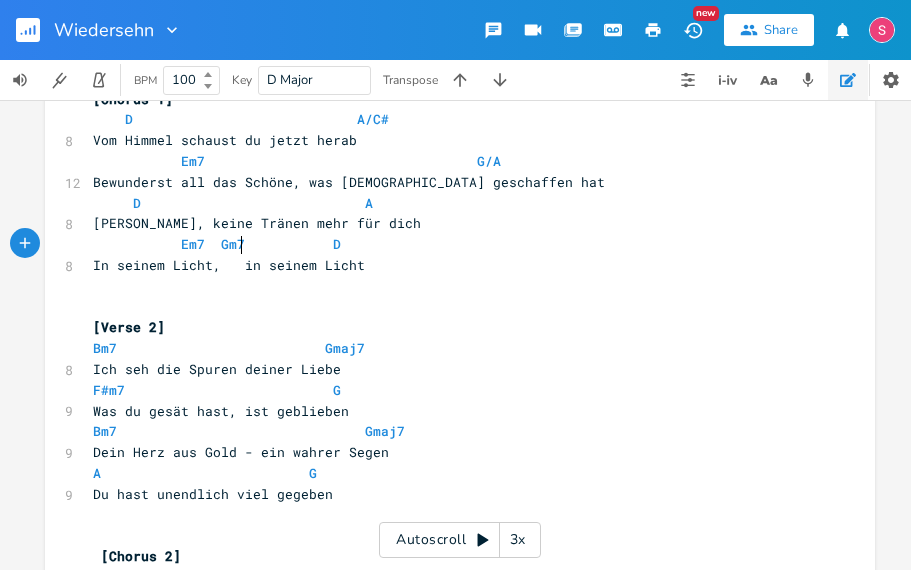 click on "Em7    Gm7             D" at bounding box center (217, 244) 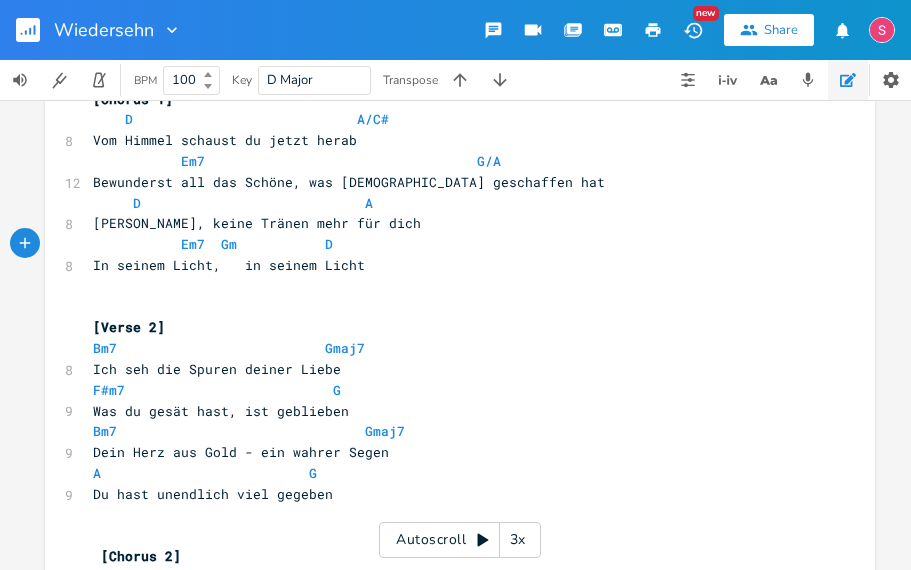 click on "Em7    Gm             D" at bounding box center [213, 244] 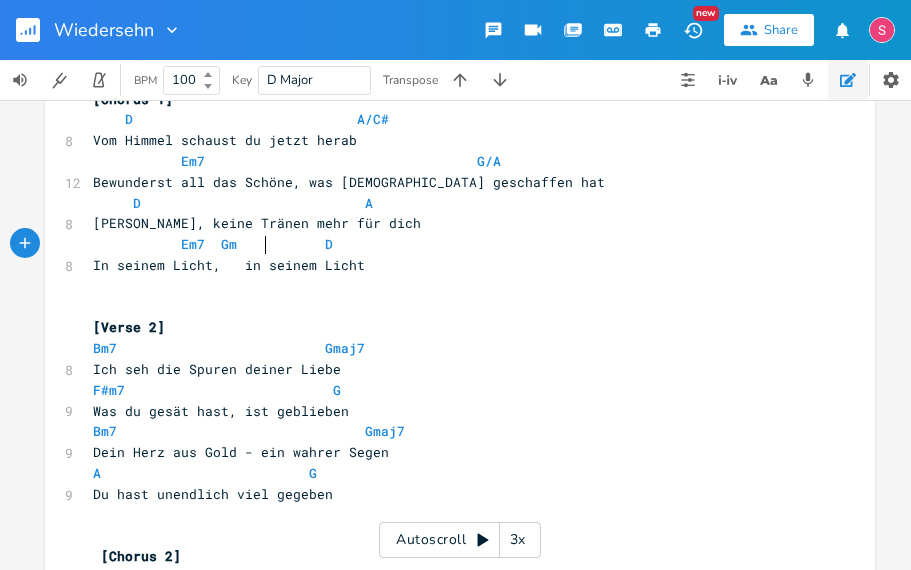 click on "Em7    Gm             D" at bounding box center (213, 244) 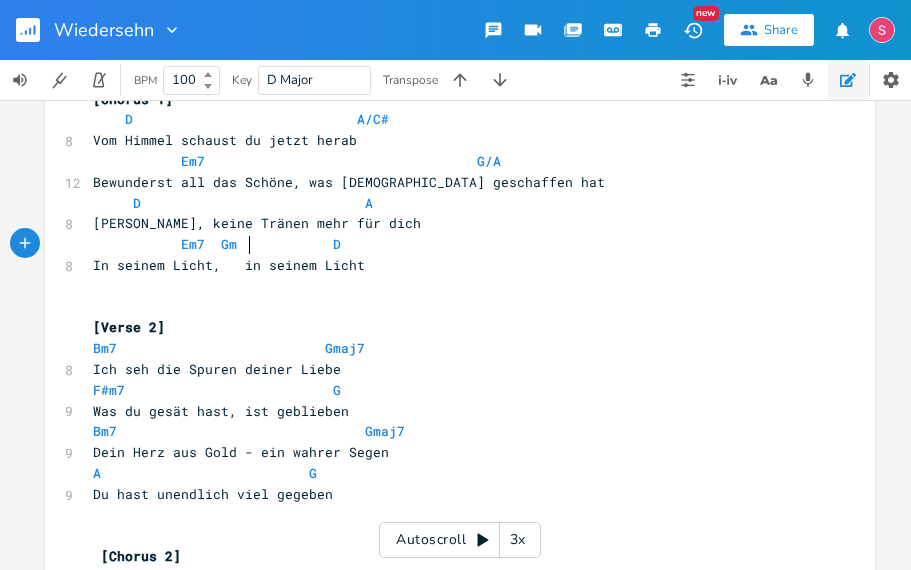 scroll, scrollTop: 7, scrollLeft: 3, axis: both 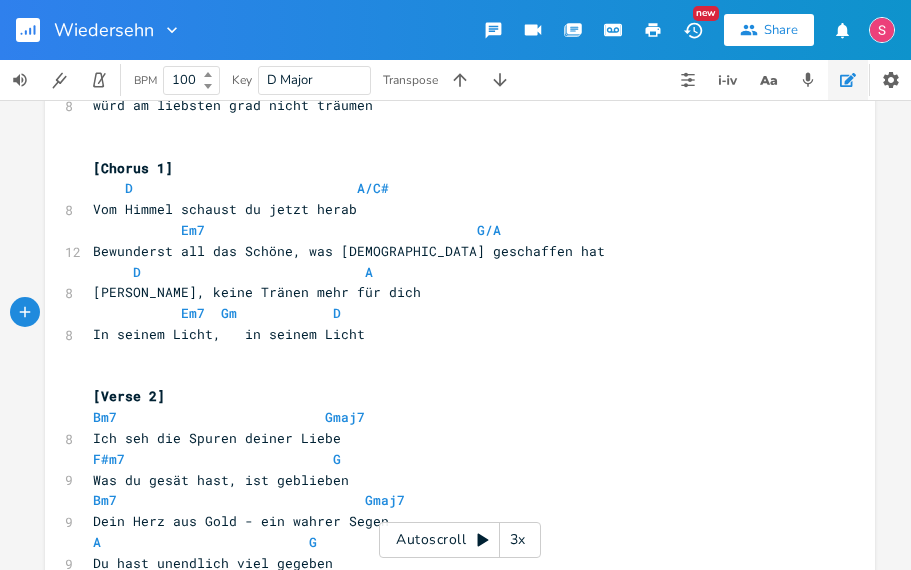 click on "Em7    Gm              D" at bounding box center (217, 313) 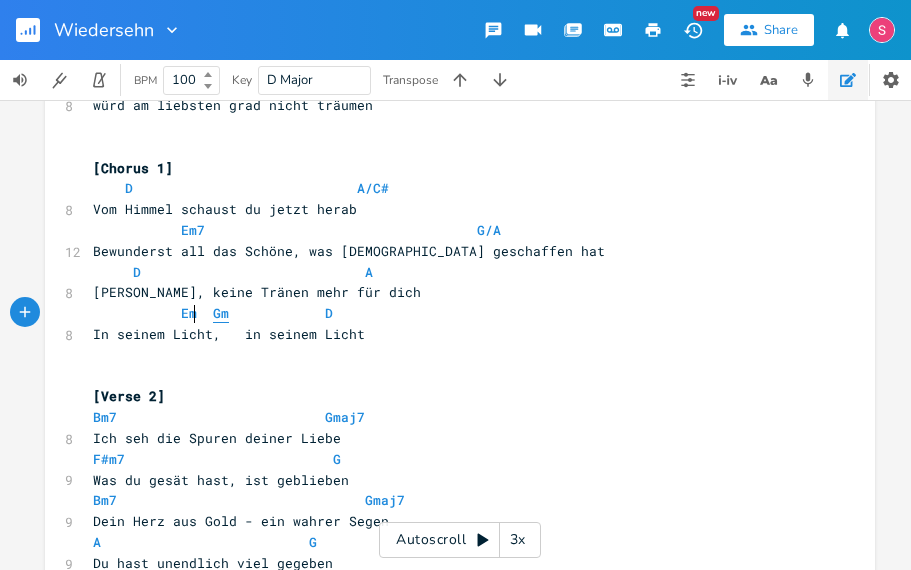 scroll, scrollTop: 7, scrollLeft: 4, axis: both 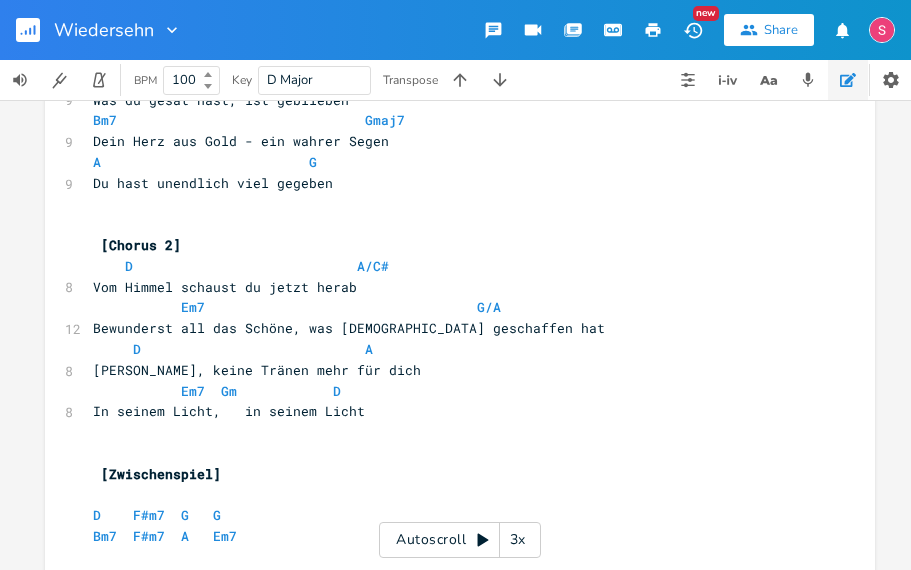 click on "Em7    Gm              D" at bounding box center (217, 391) 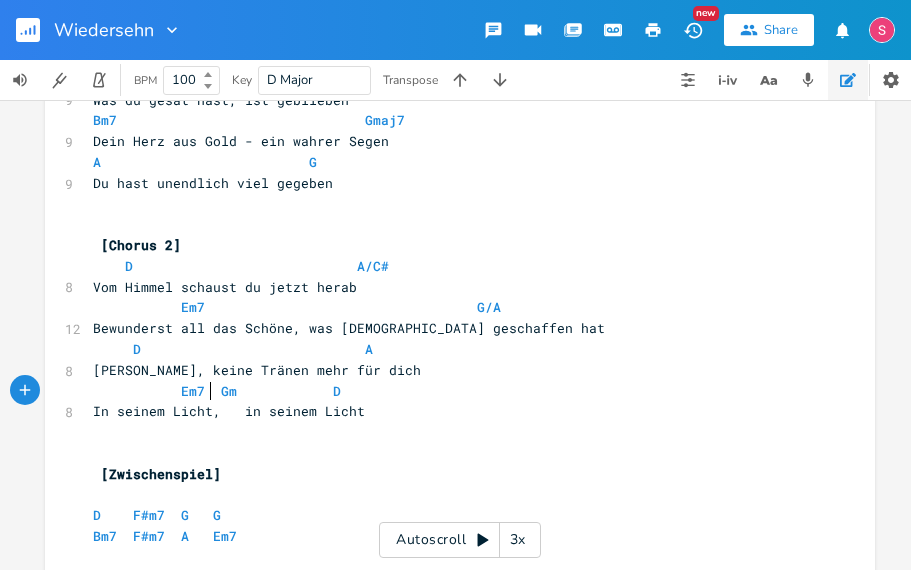 scroll, scrollTop: 7, scrollLeft: 0, axis: vertical 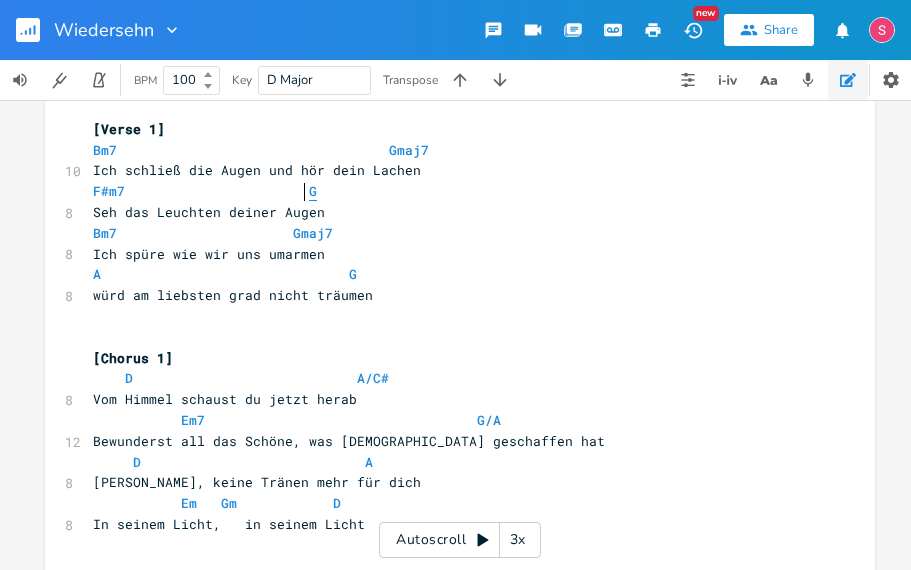 click on "G" at bounding box center (313, 191) 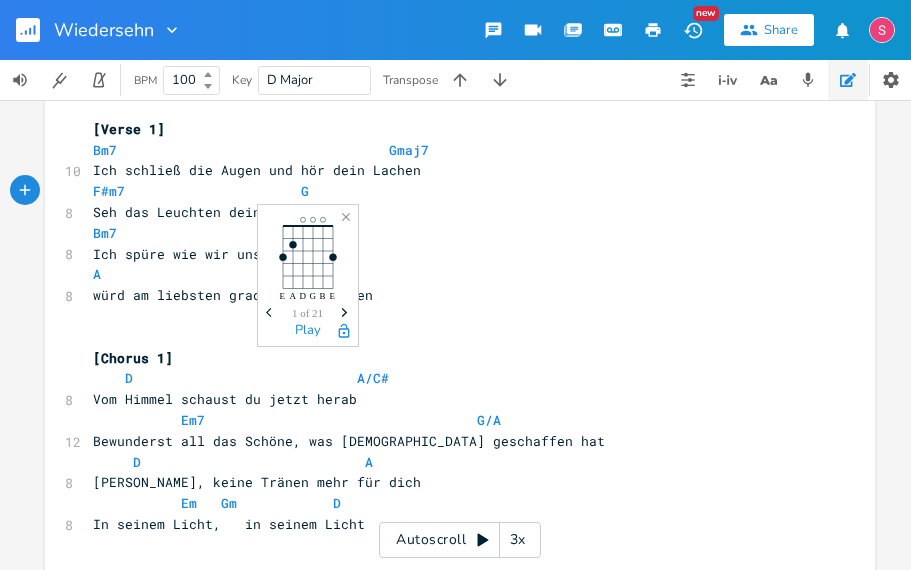 click on "F#m7                        G" at bounding box center [450, 191] 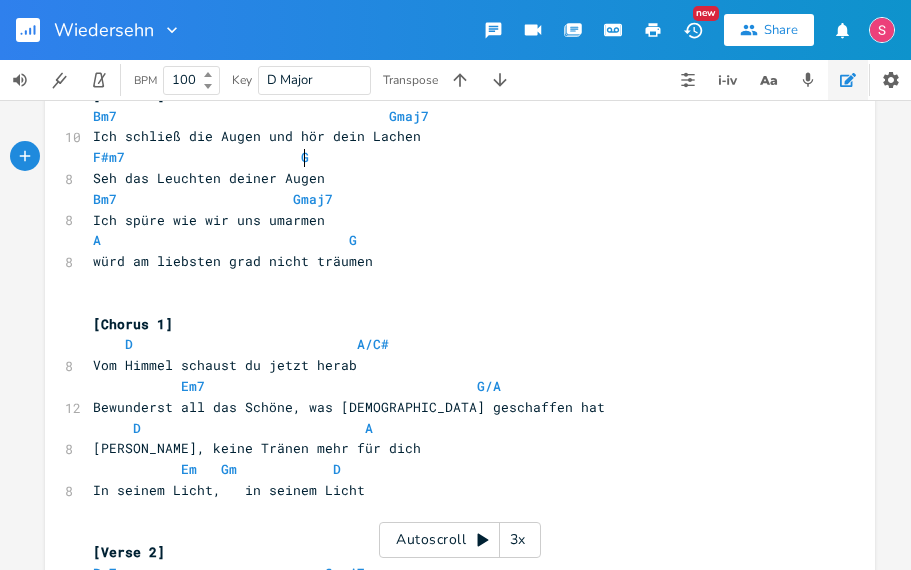 scroll, scrollTop: 95, scrollLeft: 0, axis: vertical 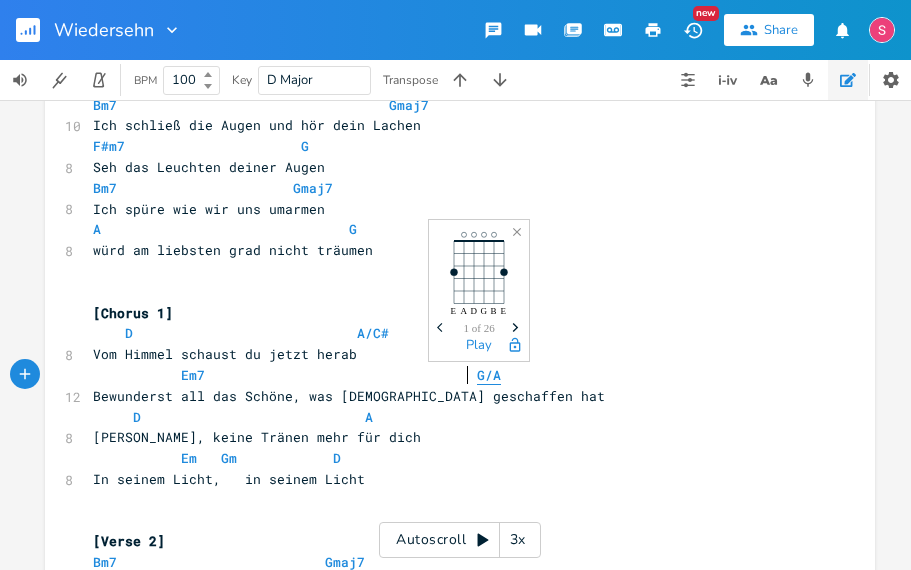 click on "G/A" at bounding box center [489, 375] 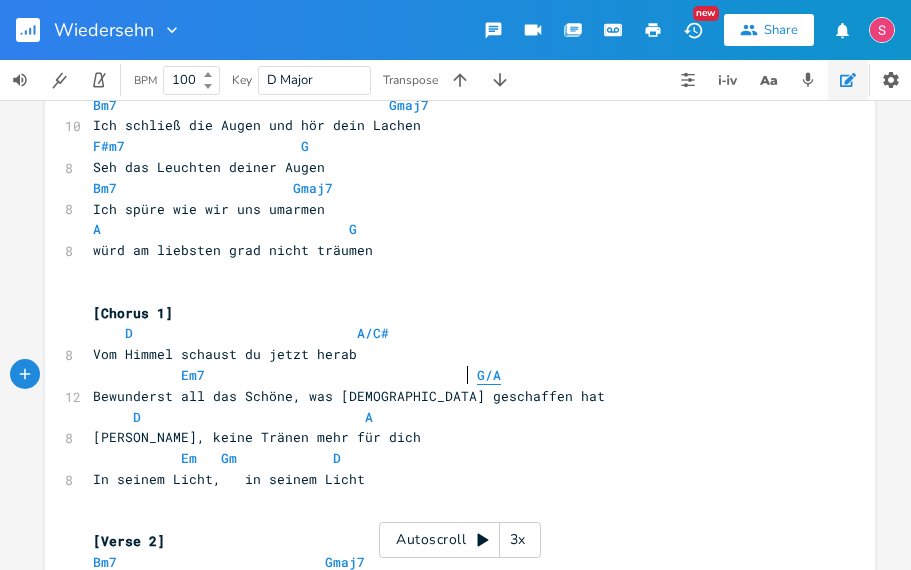type on "A" 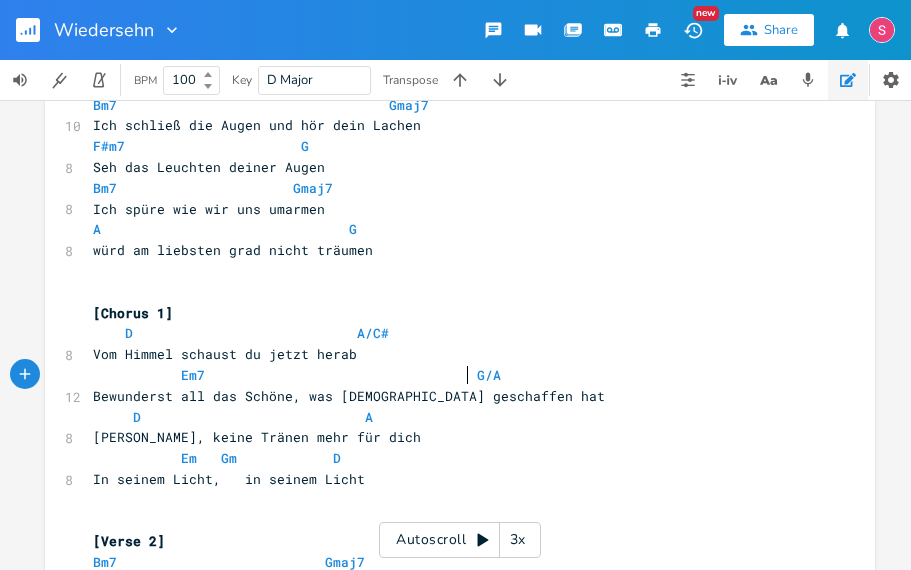 scroll, scrollTop: 7, scrollLeft: 0, axis: vertical 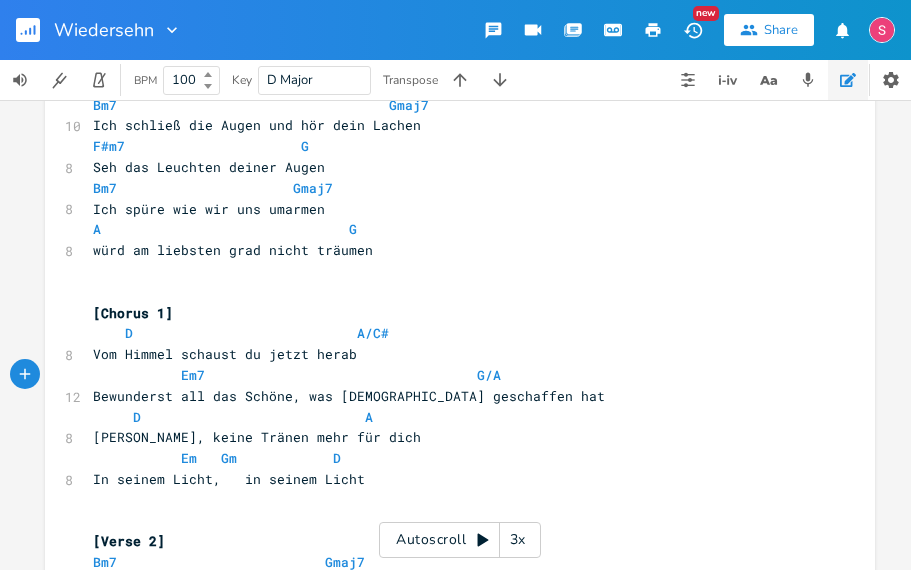 click on "Em7                                    G/A" at bounding box center (450, 375) 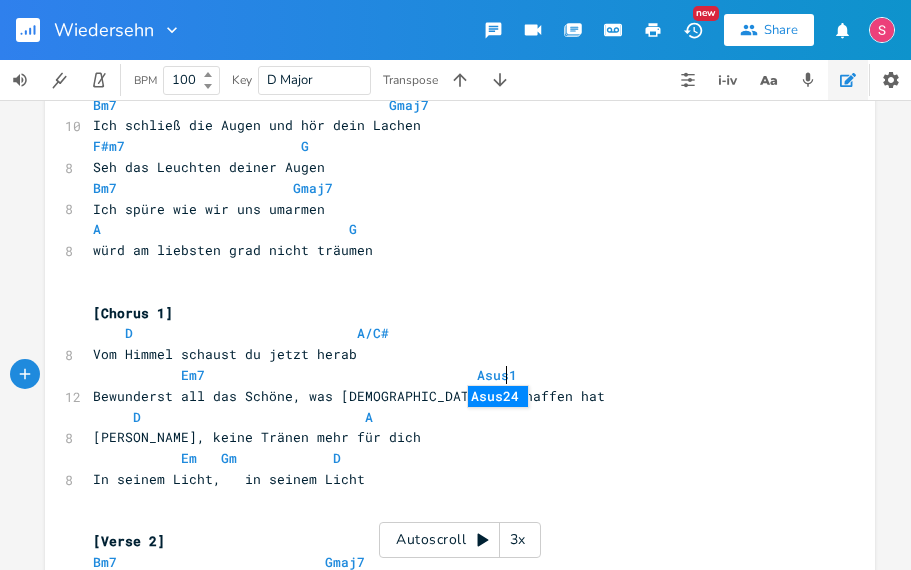 type on "Asus13" 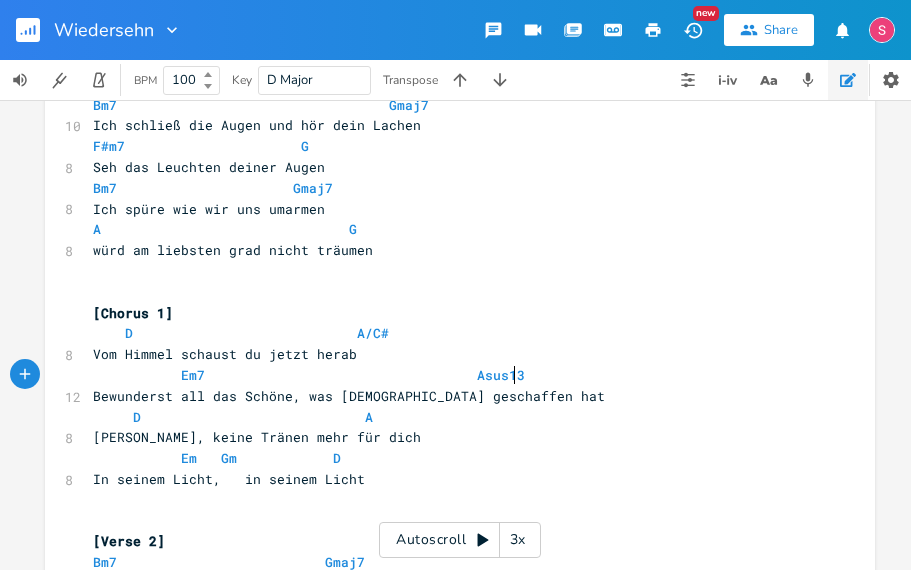 scroll, scrollTop: 7, scrollLeft: 55, axis: both 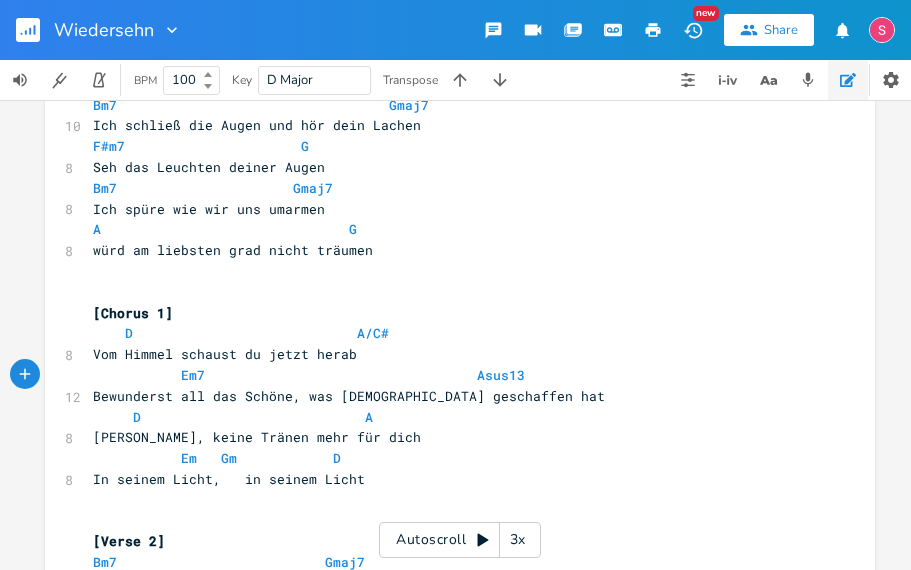 click on "D                              A/C#" at bounding box center [450, 333] 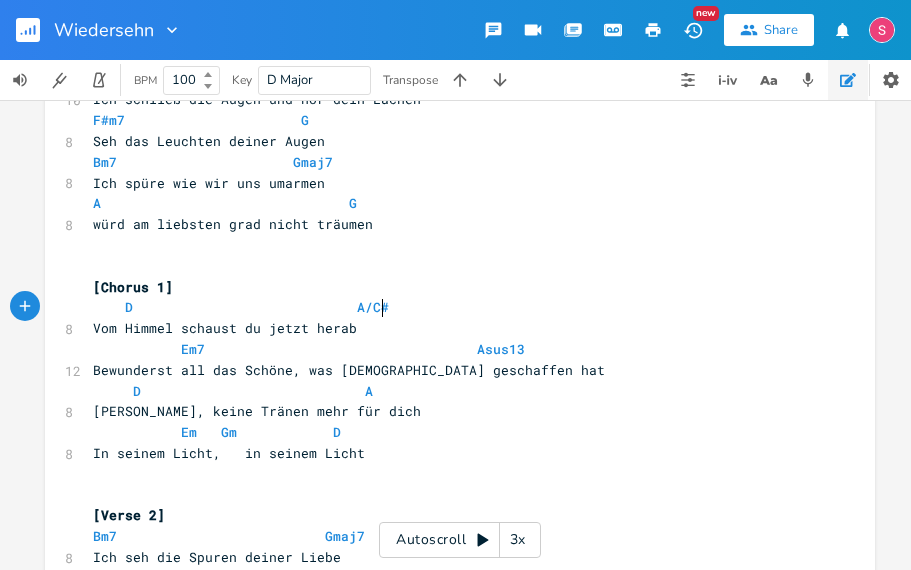 scroll, scrollTop: 126, scrollLeft: 0, axis: vertical 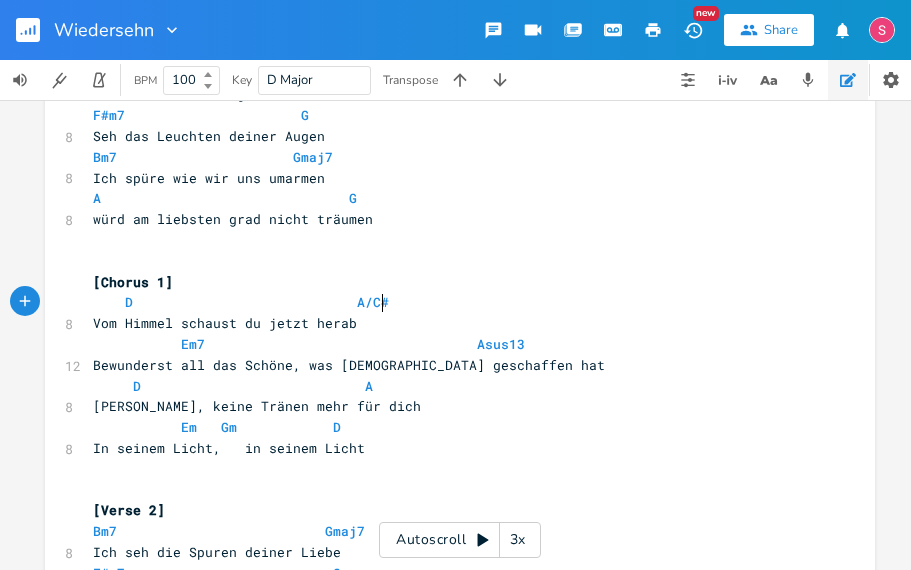 click on "Em7                                    Asus13" at bounding box center (309, 344) 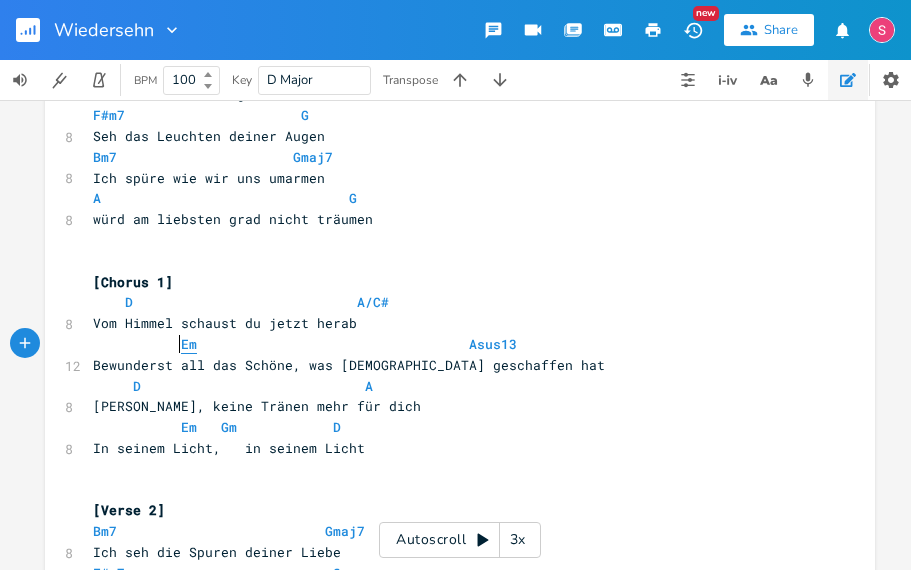 click on "Em" at bounding box center (189, 344) 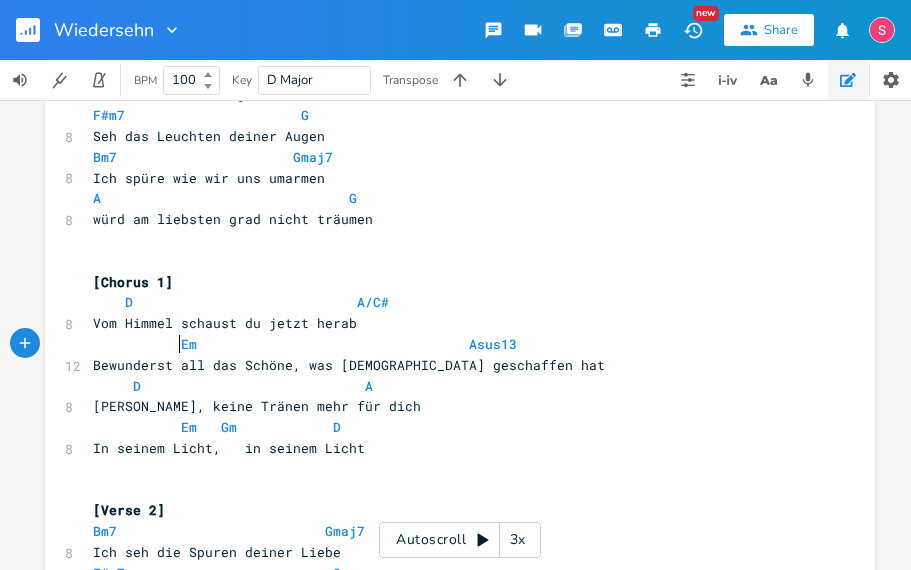 scroll, scrollTop: 7, scrollLeft: 3, axis: both 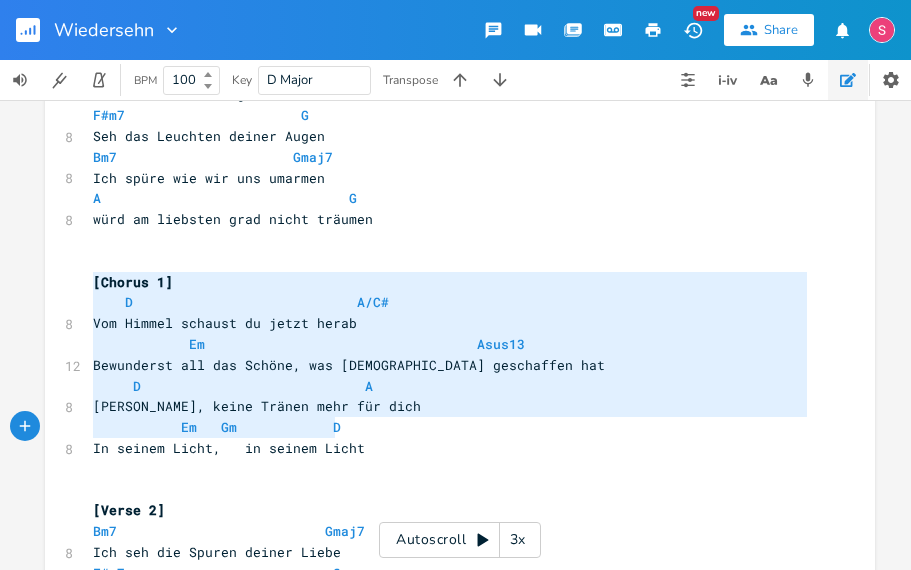 type on "[Chorus 1]
D                            A/C#
Vom Himmel schaust du jetzt herab
Em                                  Asus13
Bewunderst all das Schöne, was [DEMOGRAPHIC_DATA] geschaffen hat
D                            A
Kein Leid, keine Tränen mehr für dich
Em   Gm            D
In seinem Licht,   in seinem Licht" 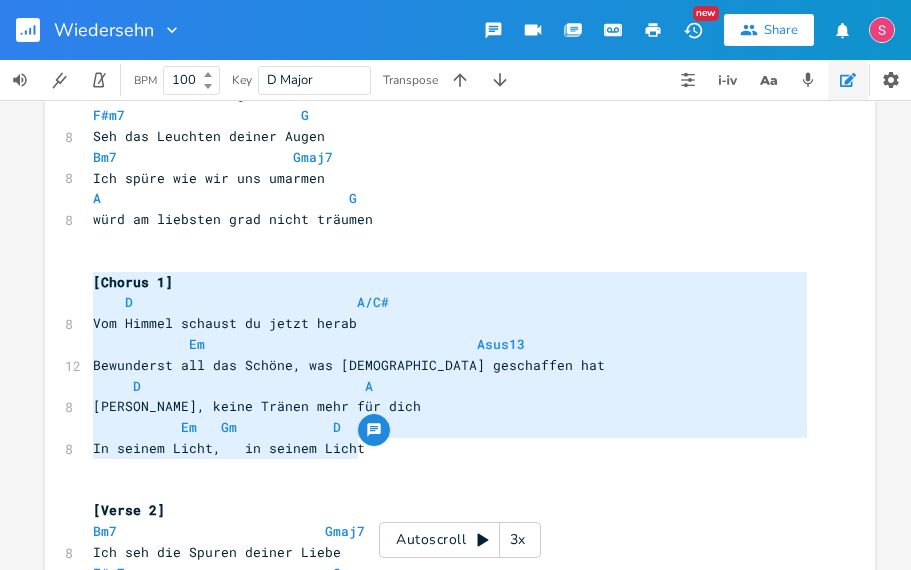 drag, startPoint x: 93, startPoint y: 284, endPoint x: 361, endPoint y: 442, distance: 311.1077 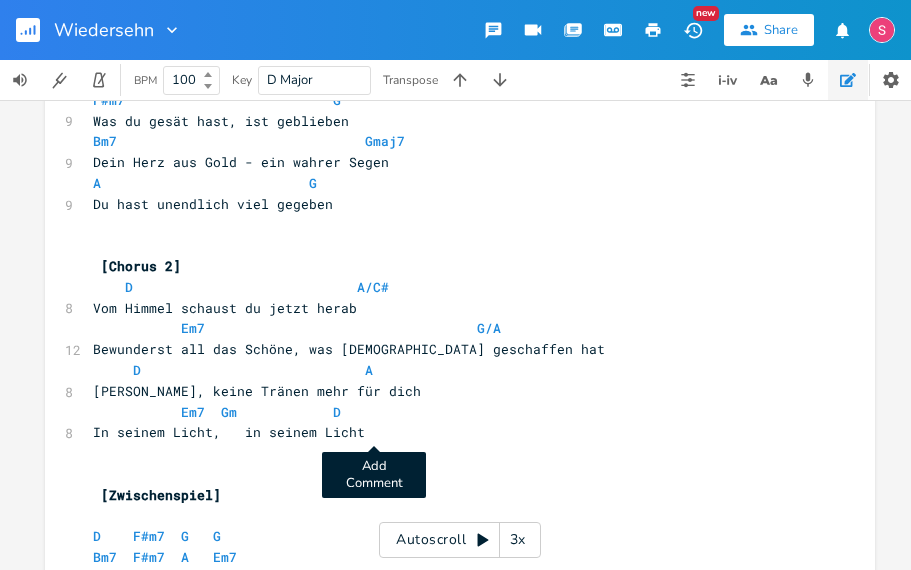 scroll, scrollTop: 682, scrollLeft: 0, axis: vertical 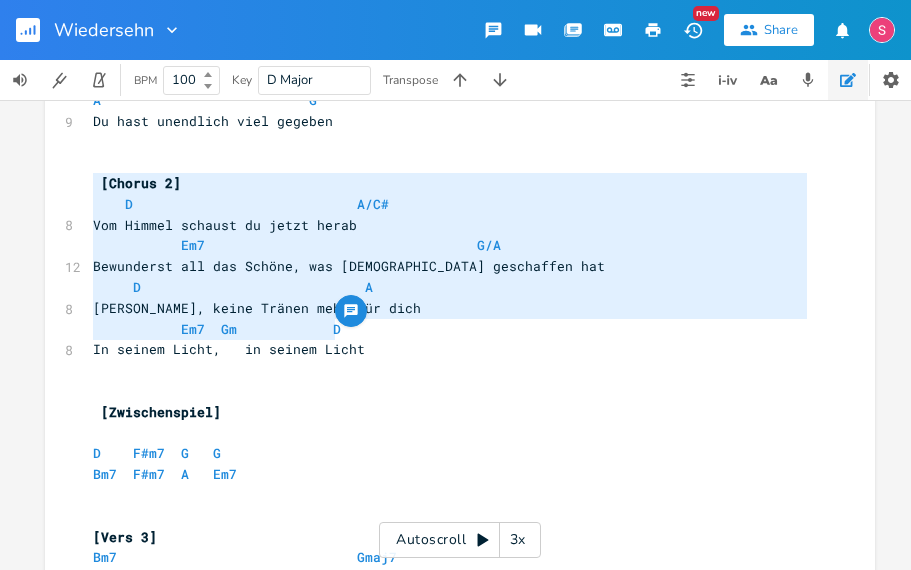 type on "[Chorus 2]
D                            A/C#
Vom Himmel schaust du jetzt herab
Em7                                  G/A
Bewunderst all das Schöne, was [DEMOGRAPHIC_DATA] geschaffen hat
D                            A
[PERSON_NAME], keine Tränen mehr für dich
Em7  Gm            D
In seinem Licht,   in seinem Licht" 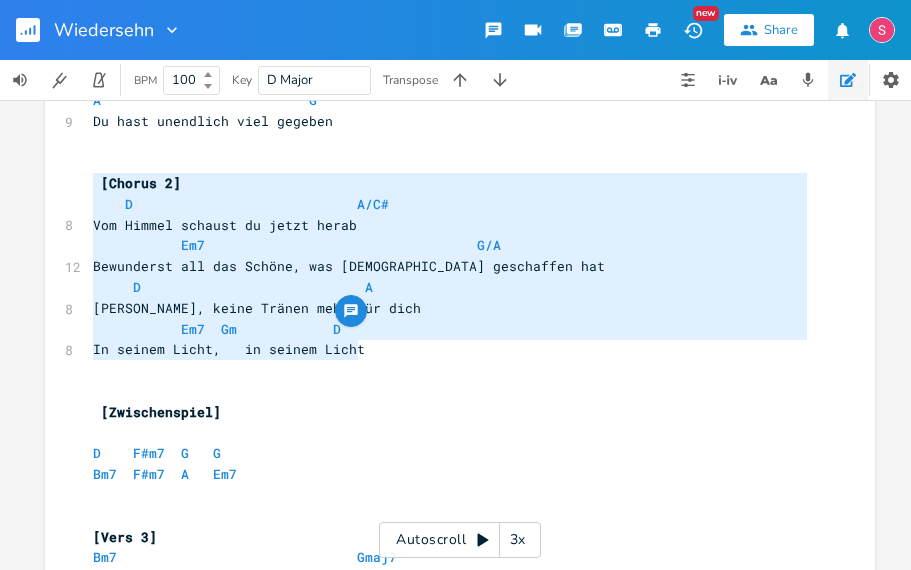 scroll, scrollTop: 180, scrollLeft: 230, axis: both 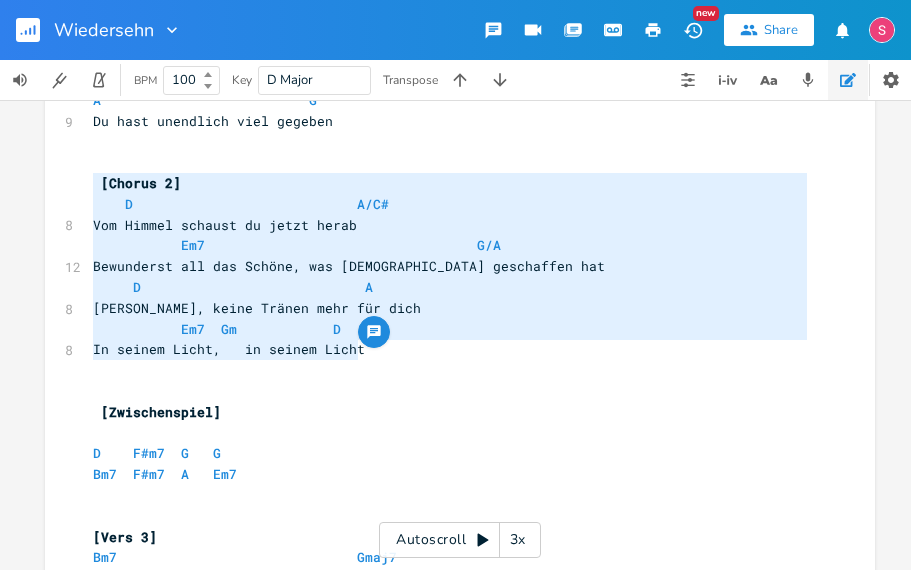 drag, startPoint x: 95, startPoint y: 181, endPoint x: 357, endPoint y: 342, distance: 307.51422 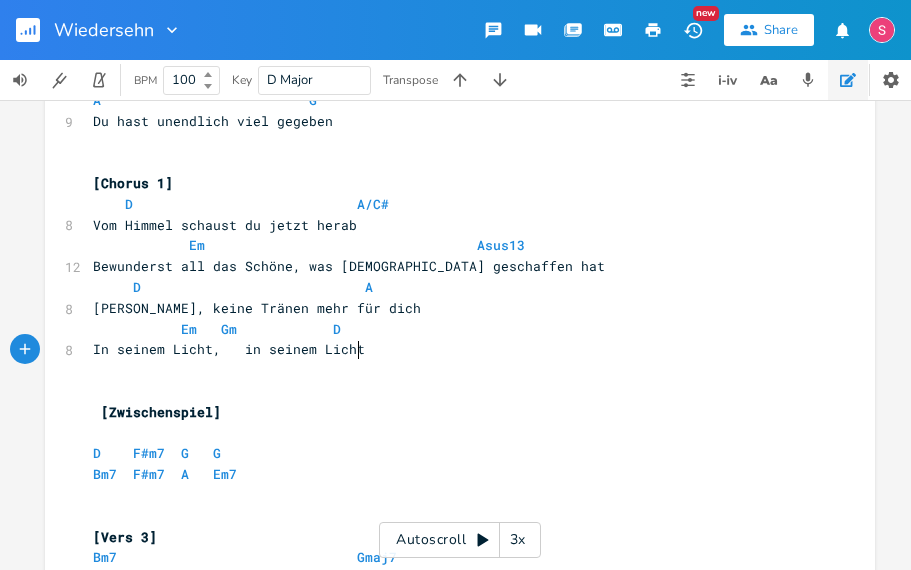 click on "[Chorus 1]" at bounding box center [133, 183] 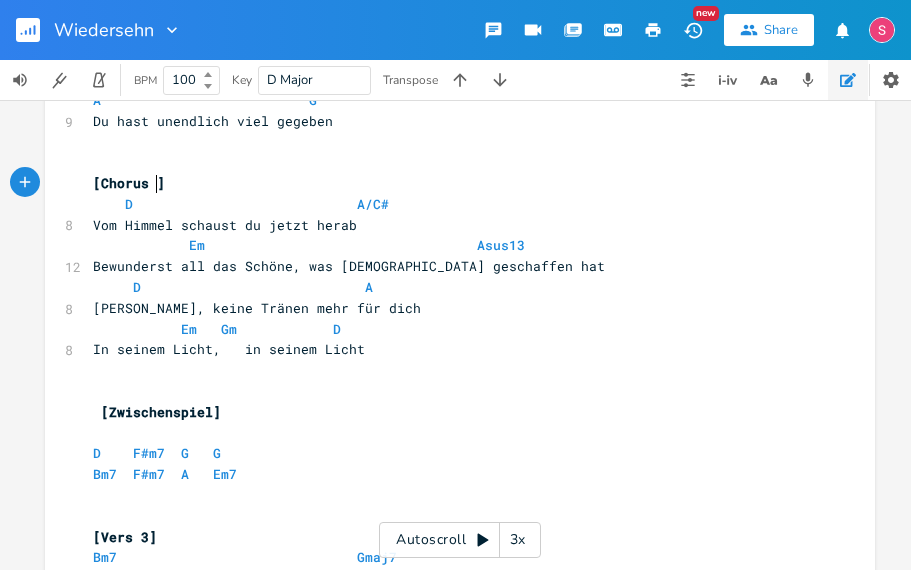 type on "2" 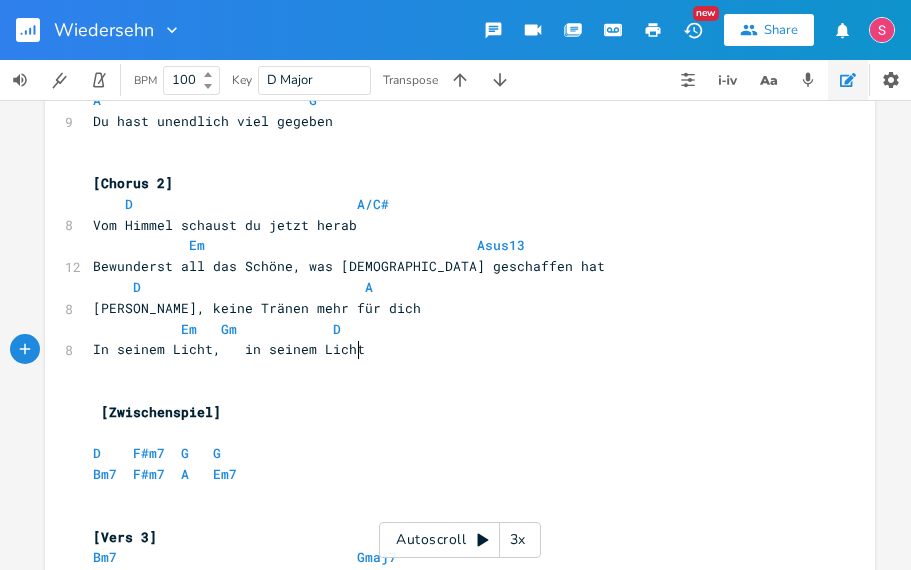 click on "In seinem Licht,   in seinem Licht" at bounding box center [450, 349] 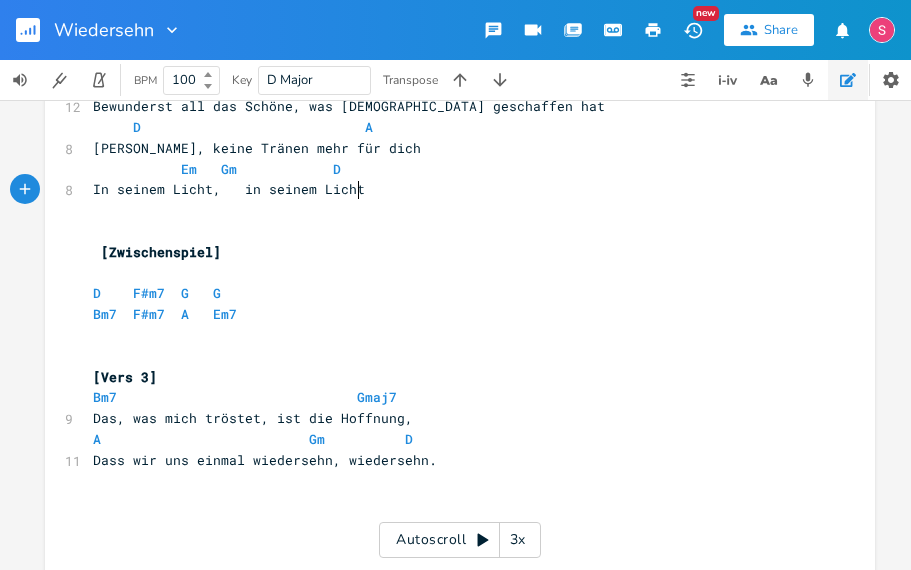scroll, scrollTop: 853, scrollLeft: 0, axis: vertical 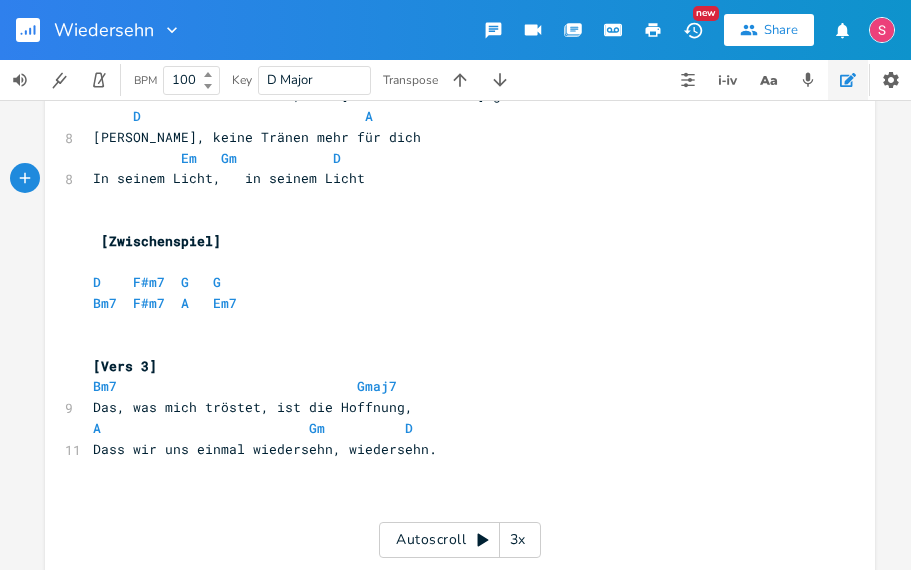 click on "Bm7    F#m7    A     Em7" at bounding box center [450, 303] 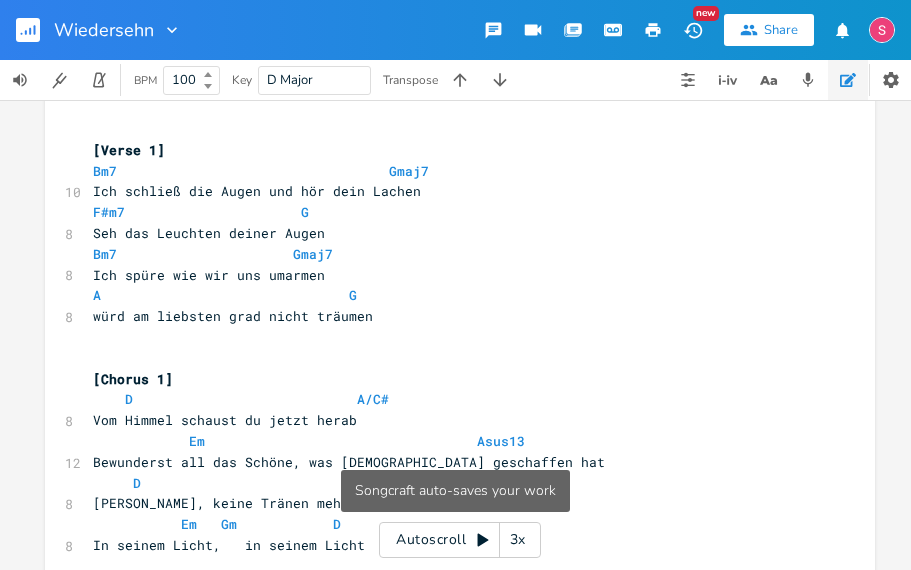 scroll, scrollTop: 0, scrollLeft: 0, axis: both 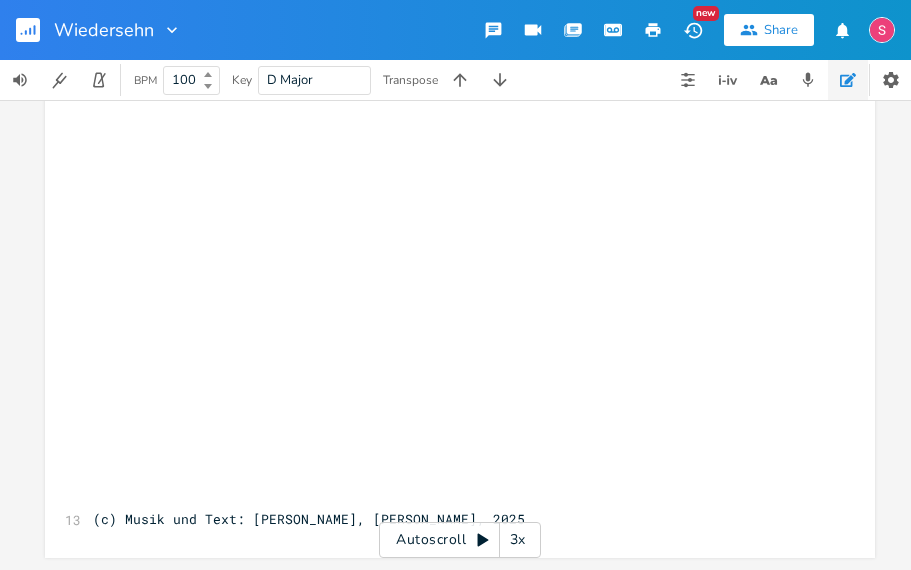 click 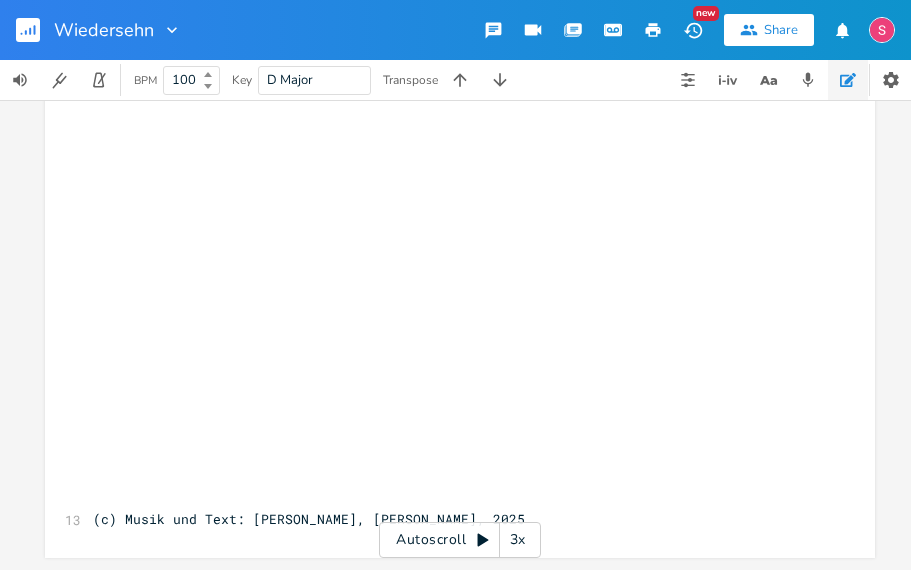 scroll, scrollTop: 0, scrollLeft: 0, axis: both 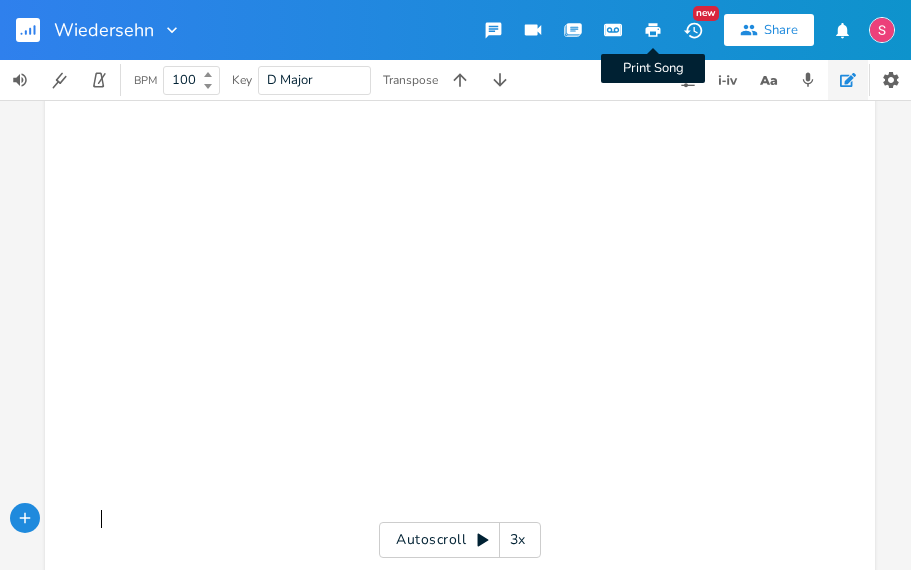 click 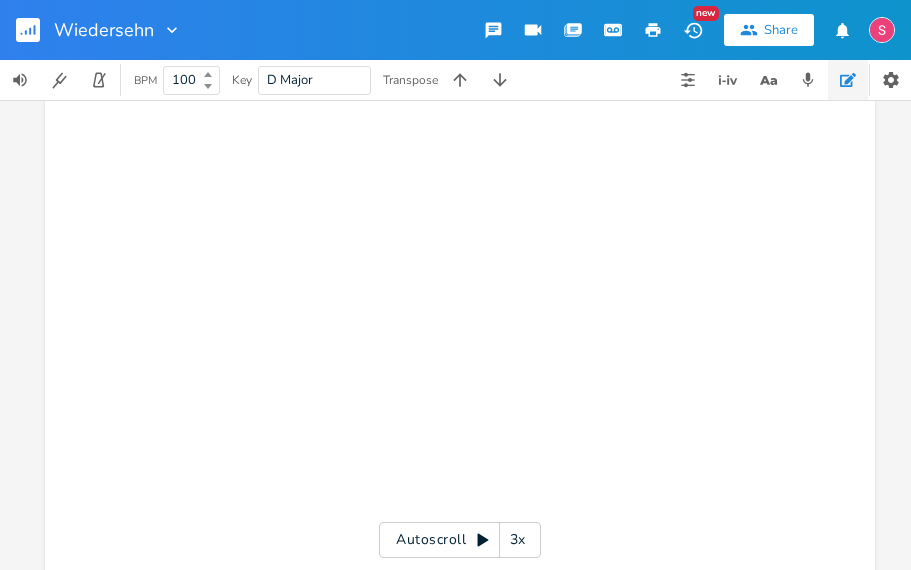 scroll, scrollTop: 0, scrollLeft: 0, axis: both 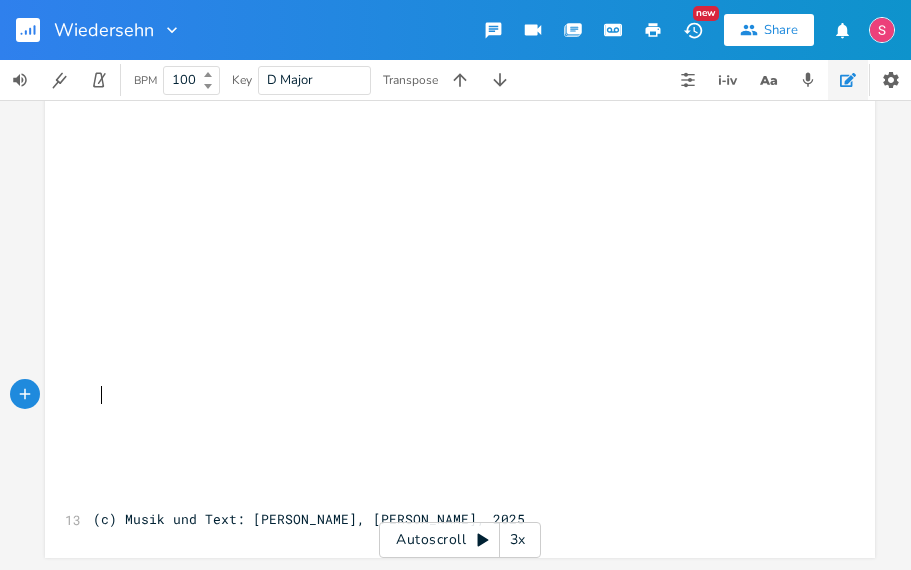 click at bounding box center (450, 395) 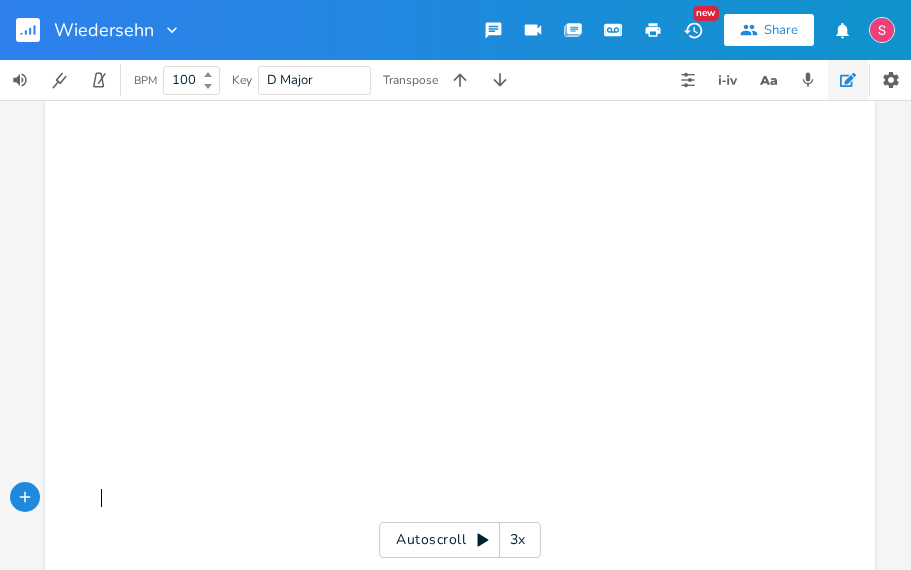 click 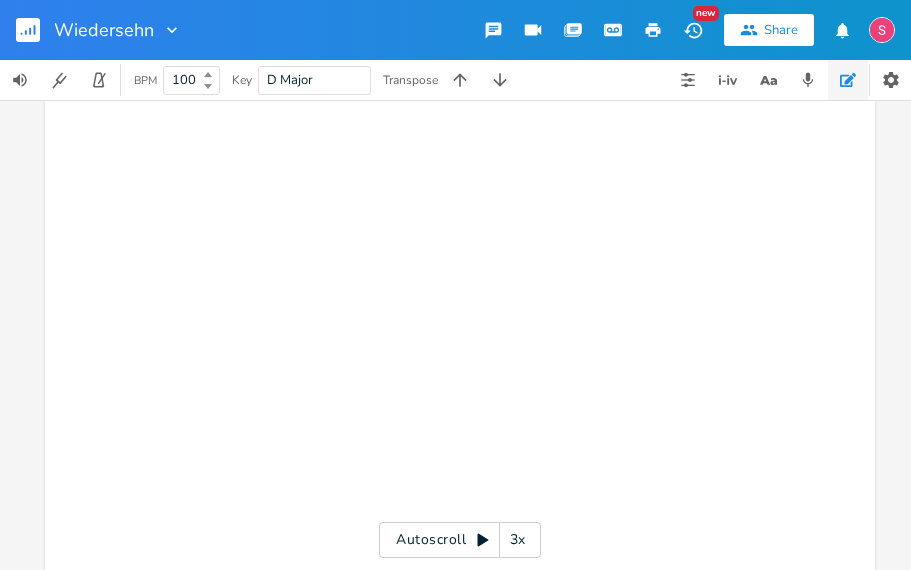 scroll, scrollTop: 0, scrollLeft: 0, axis: both 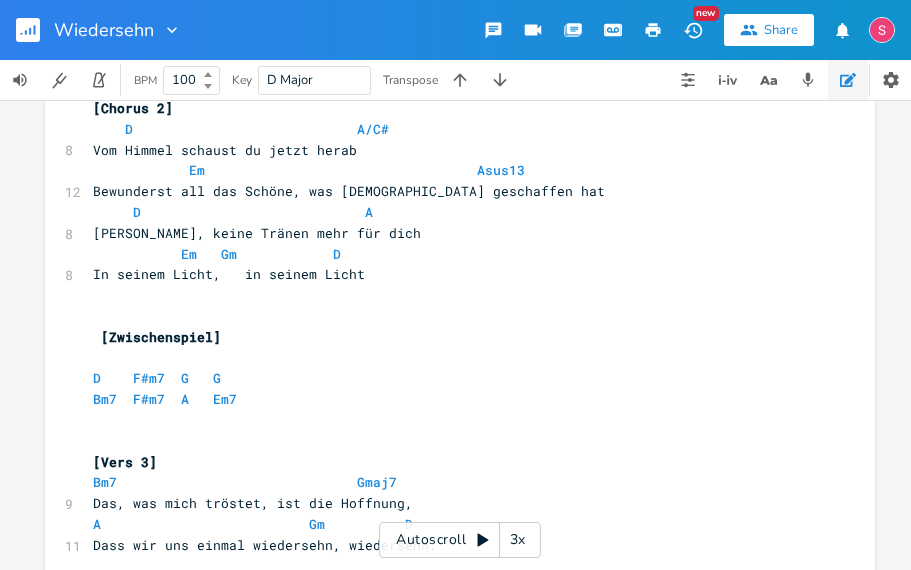 click at bounding box center [450, 316] 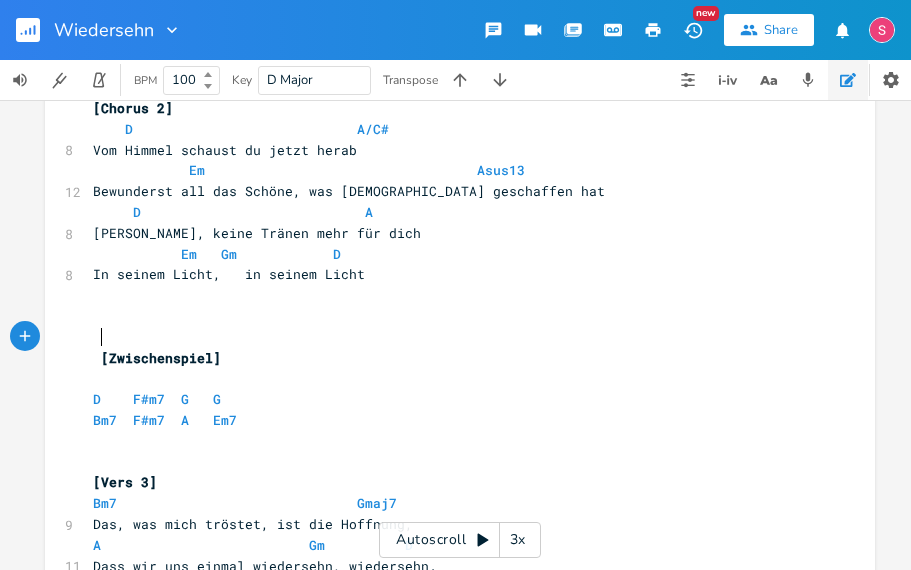 click 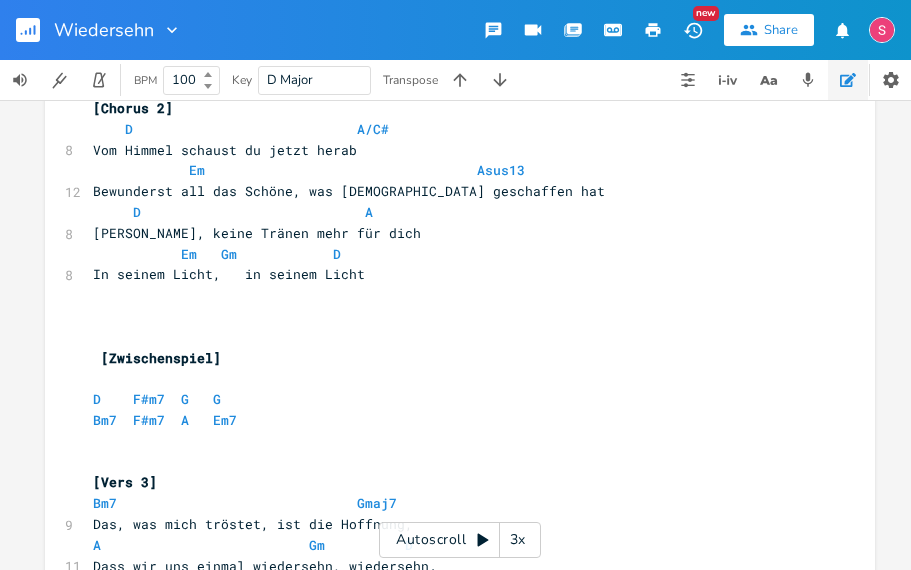 scroll, scrollTop: 0, scrollLeft: 0, axis: both 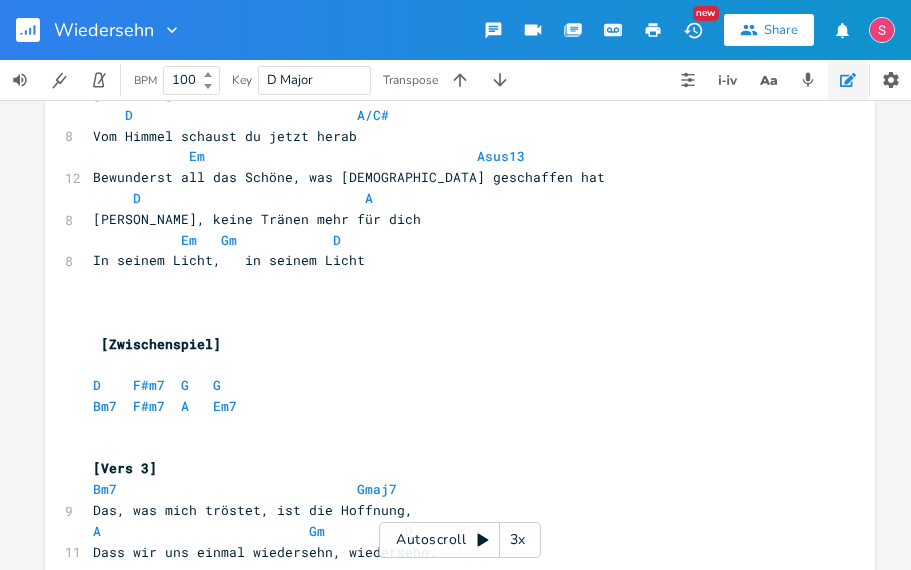 click at bounding box center [450, 302] 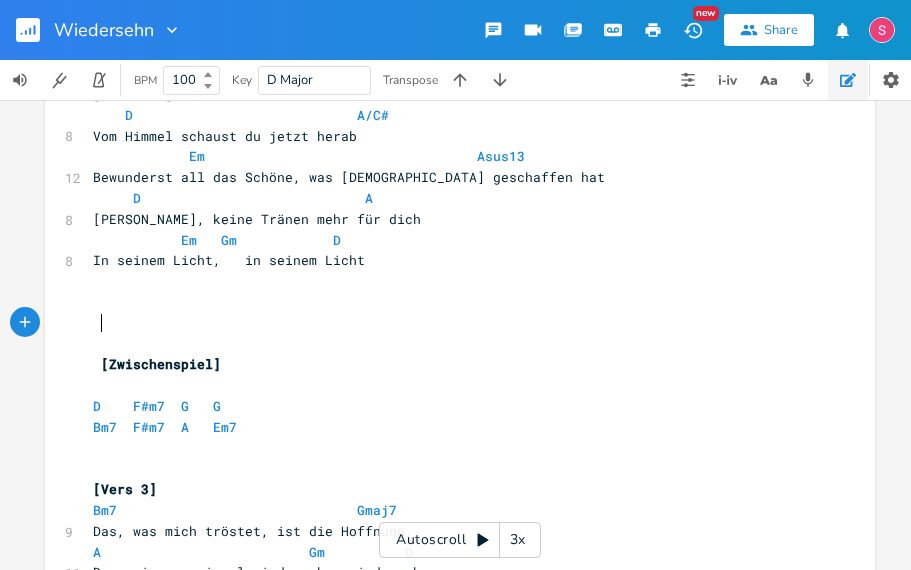 click 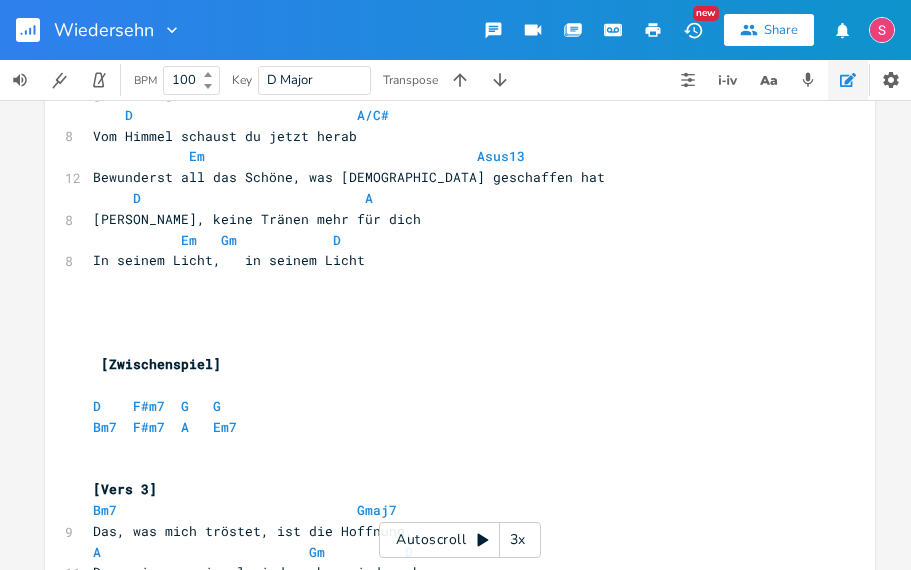 scroll, scrollTop: 0, scrollLeft: 0, axis: both 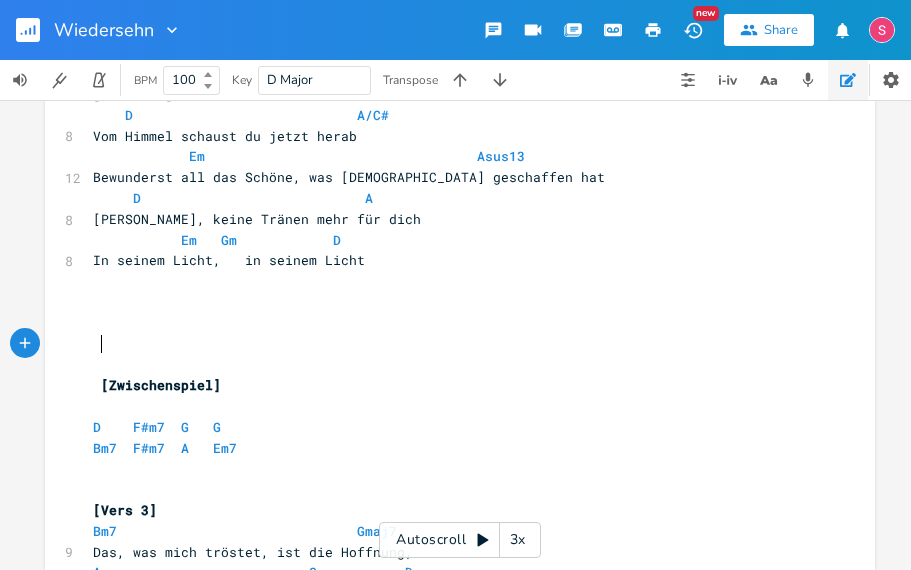 click 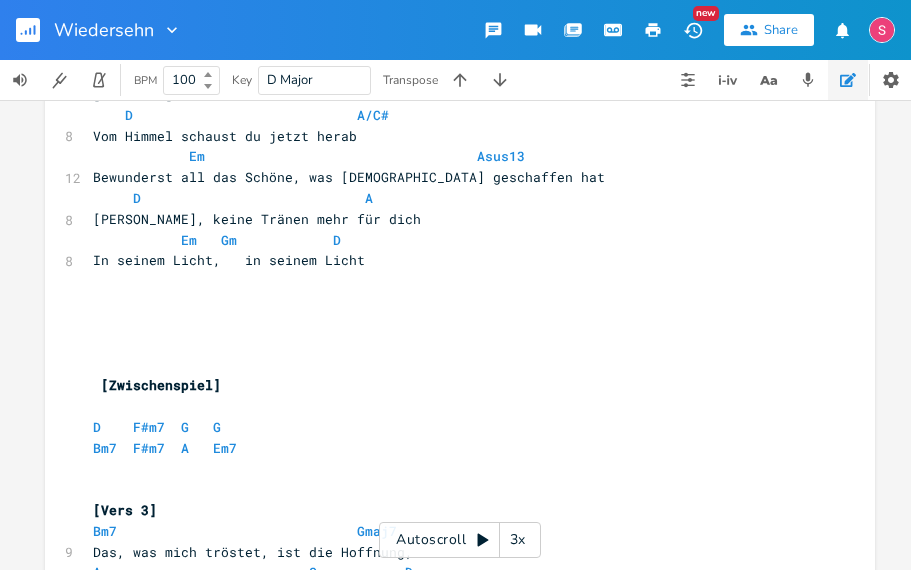 scroll, scrollTop: 0, scrollLeft: 0, axis: both 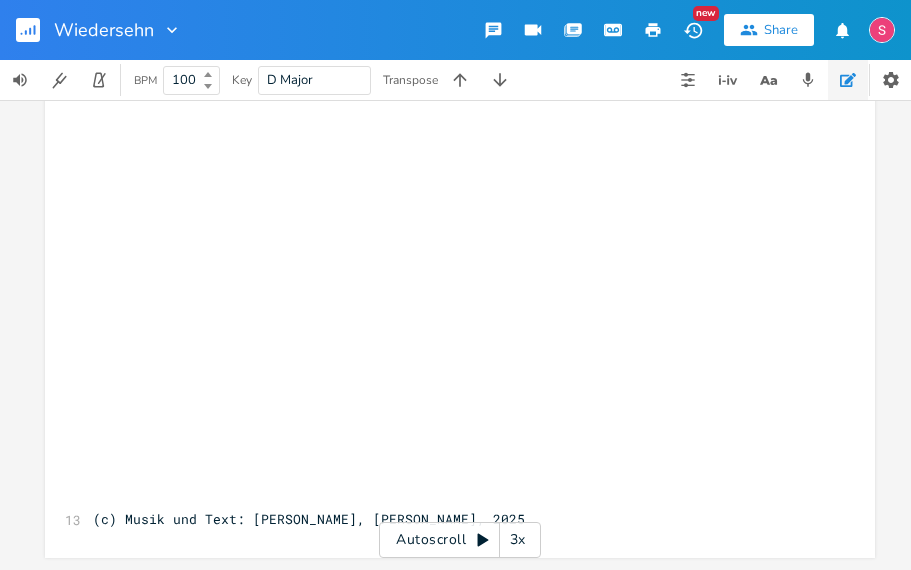 click at bounding box center [450, 394] 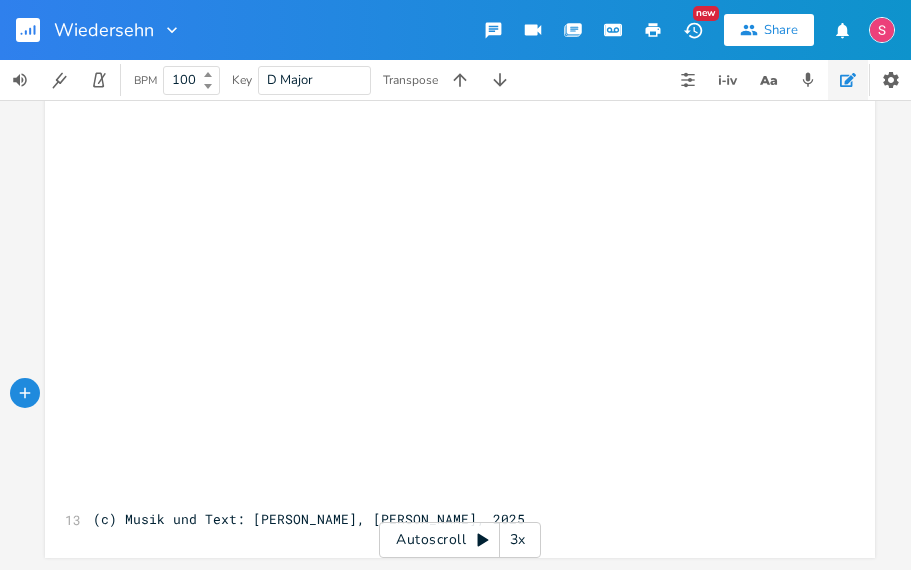 click 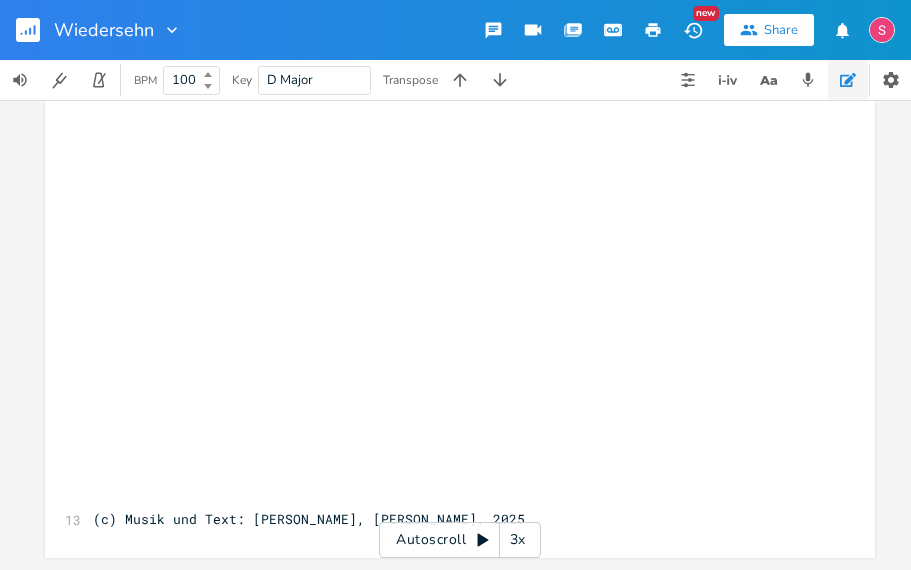 scroll, scrollTop: 0, scrollLeft: 0, axis: both 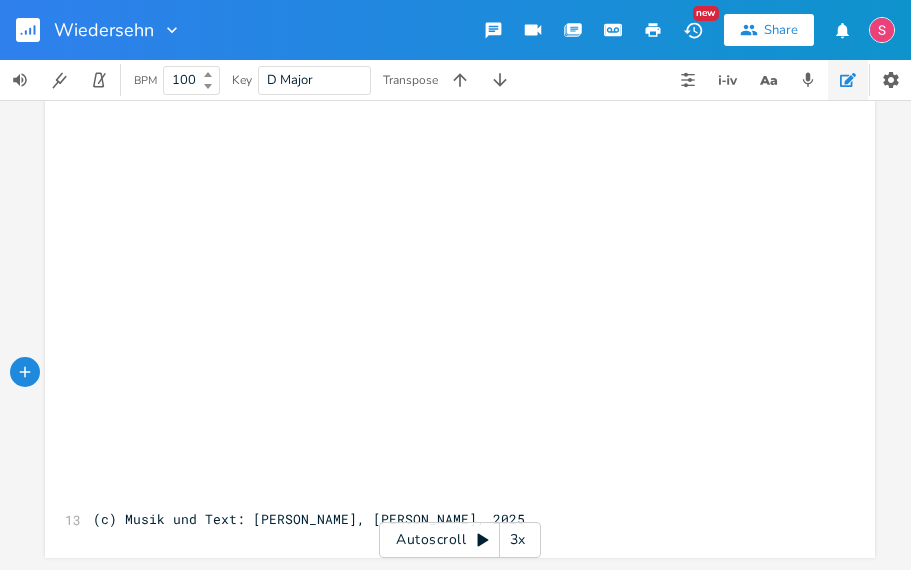 click 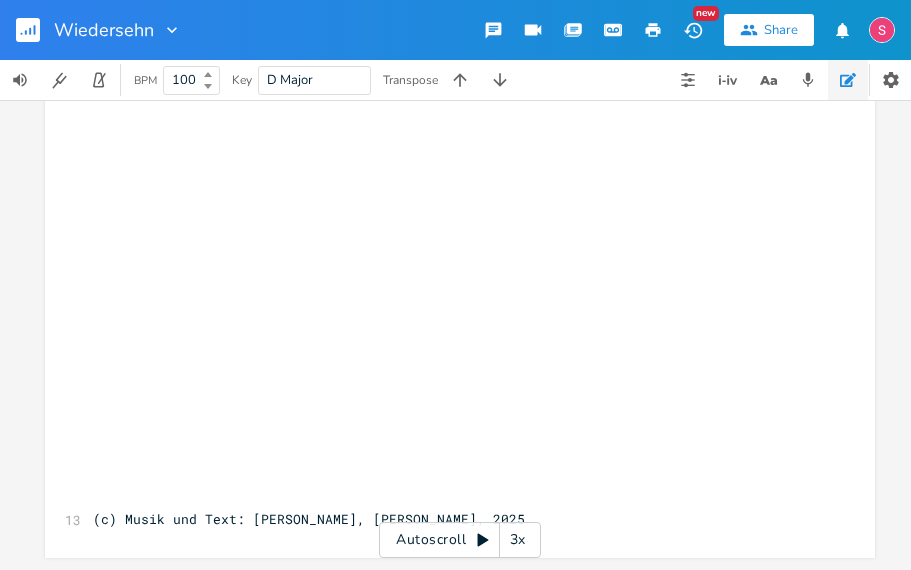 scroll, scrollTop: 0, scrollLeft: 0, axis: both 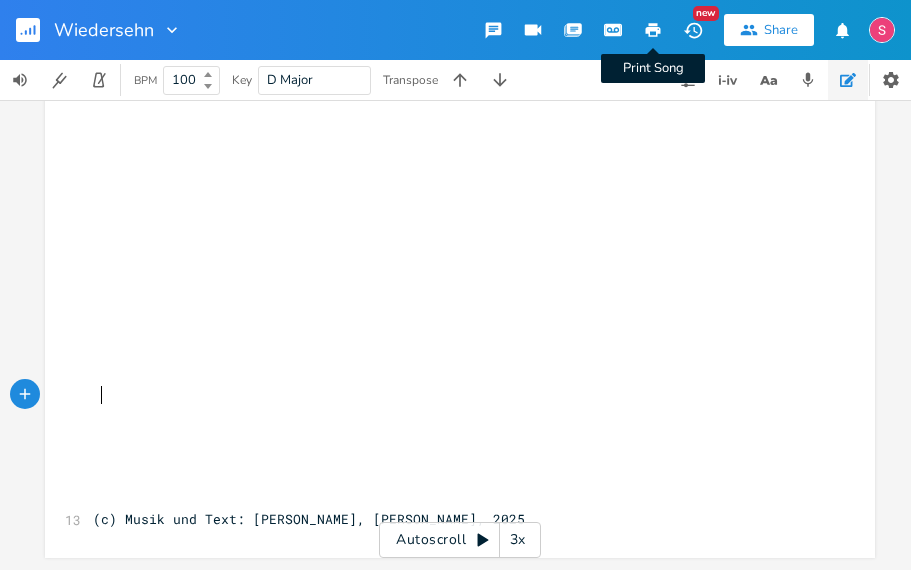 click 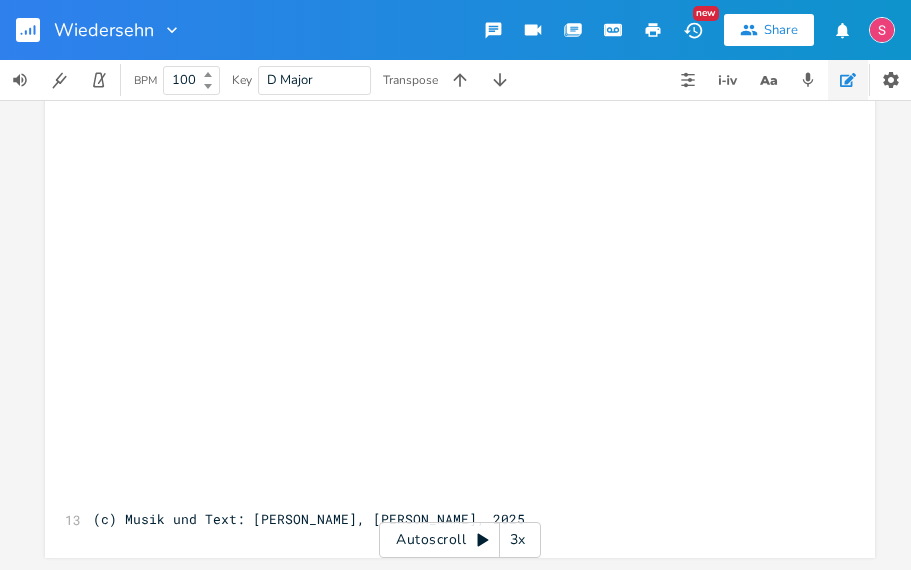 scroll, scrollTop: 0, scrollLeft: 0, axis: both 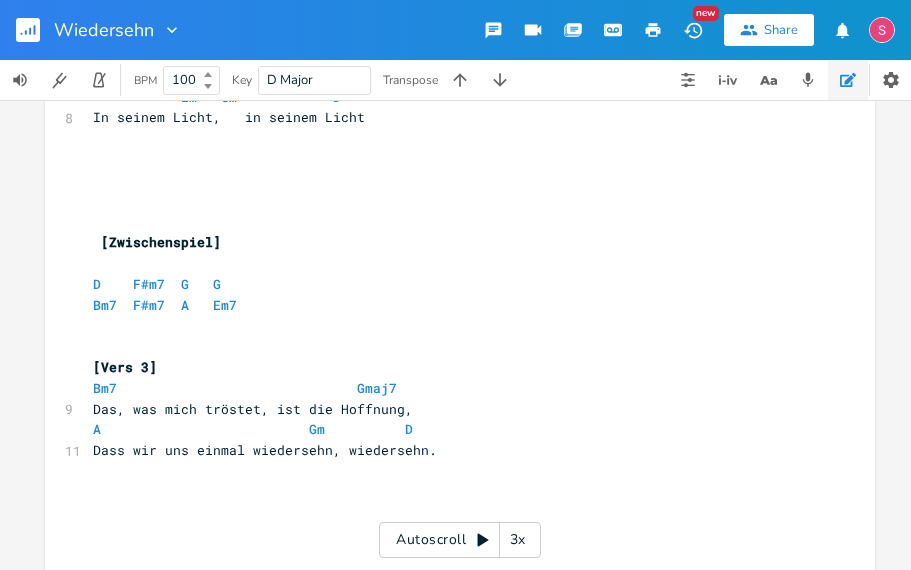 click on "Dass wir uns einmal wiedersehn, wiedersehn." at bounding box center (265, 450) 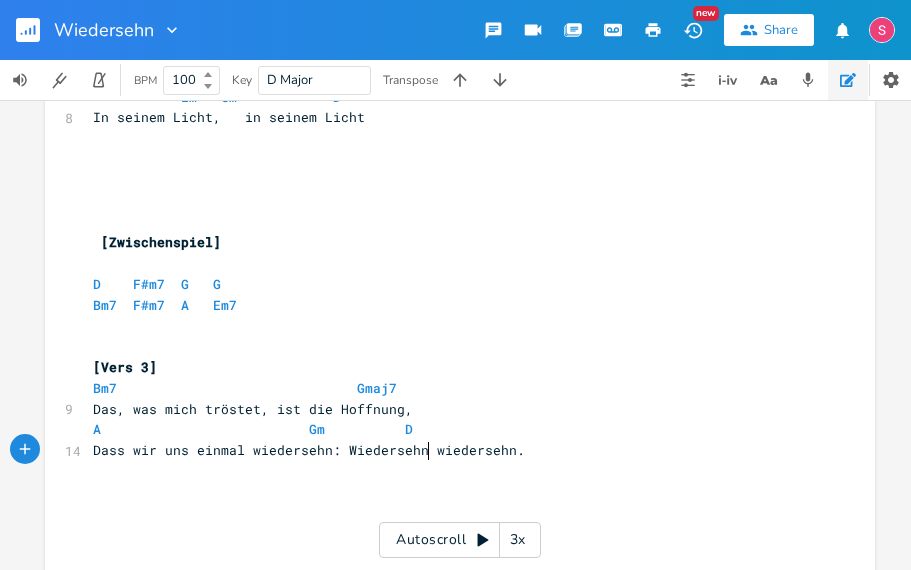 type on ": [PERSON_NAME]." 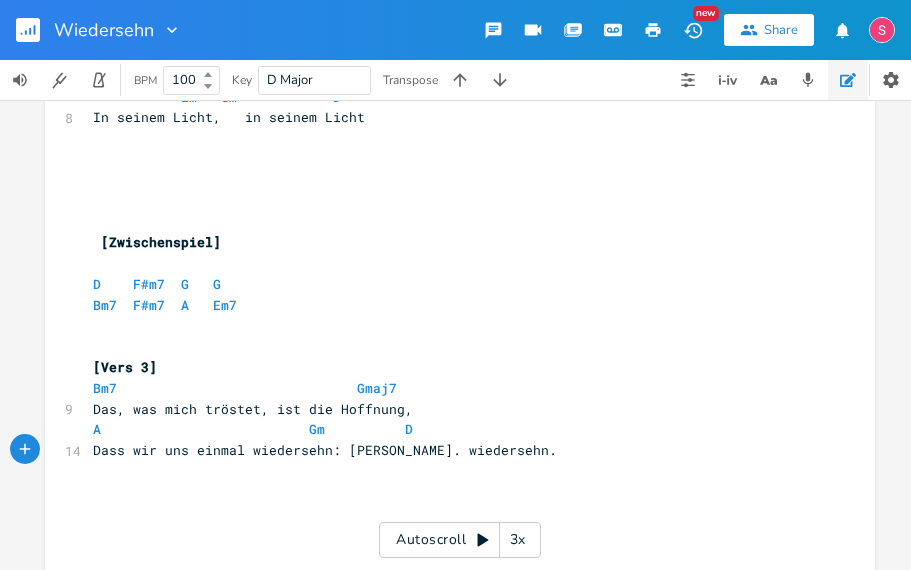 type 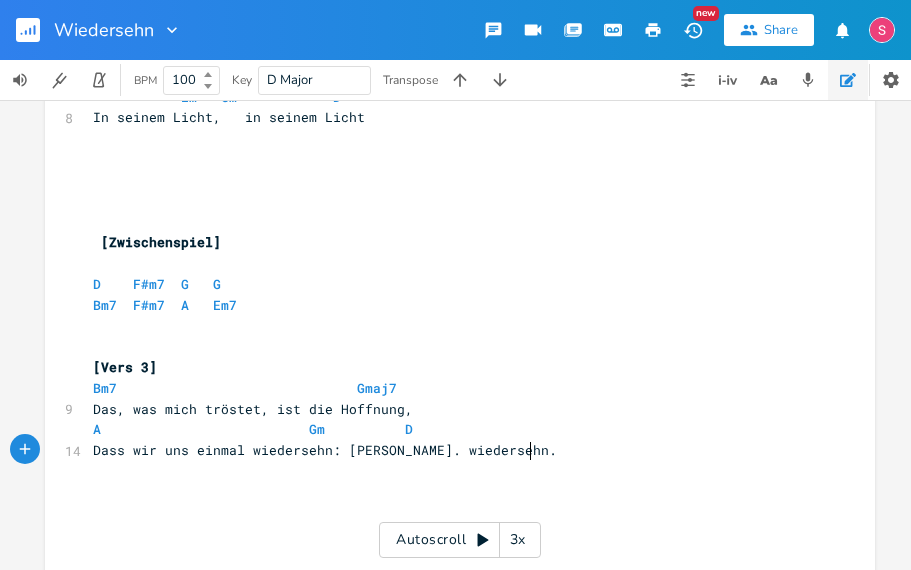 click on "Dass wir uns einmal wiedersehn: [PERSON_NAME]. wiedersehn." at bounding box center (450, 450) 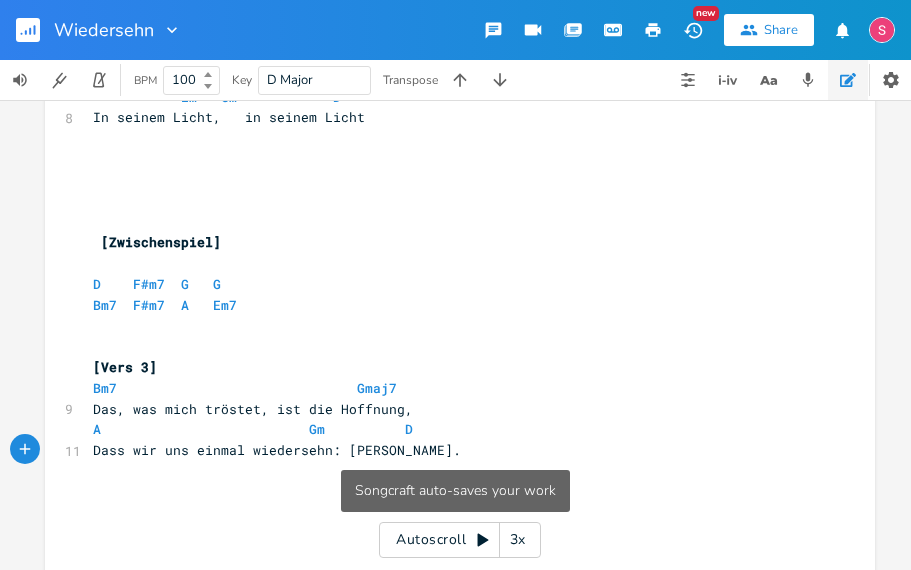 click 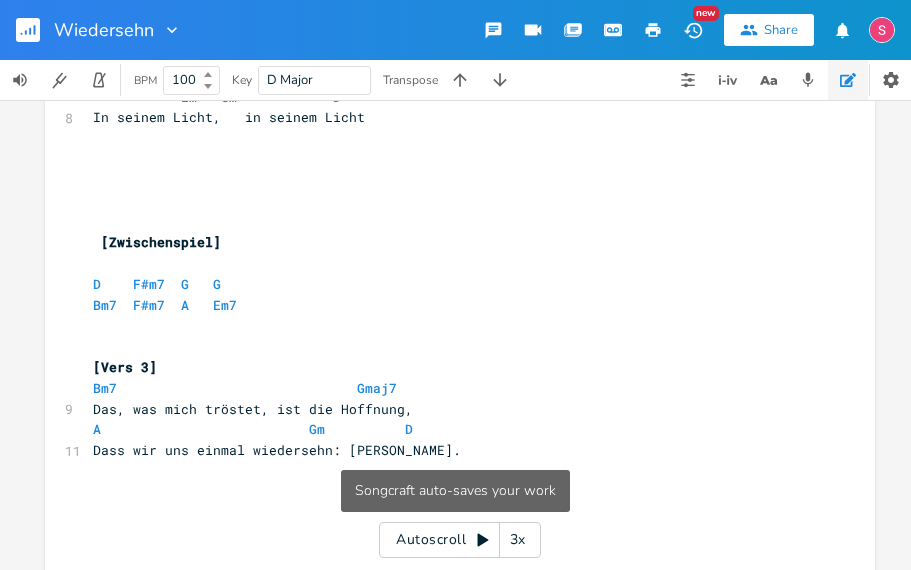 scroll, scrollTop: 0, scrollLeft: 0, axis: both 